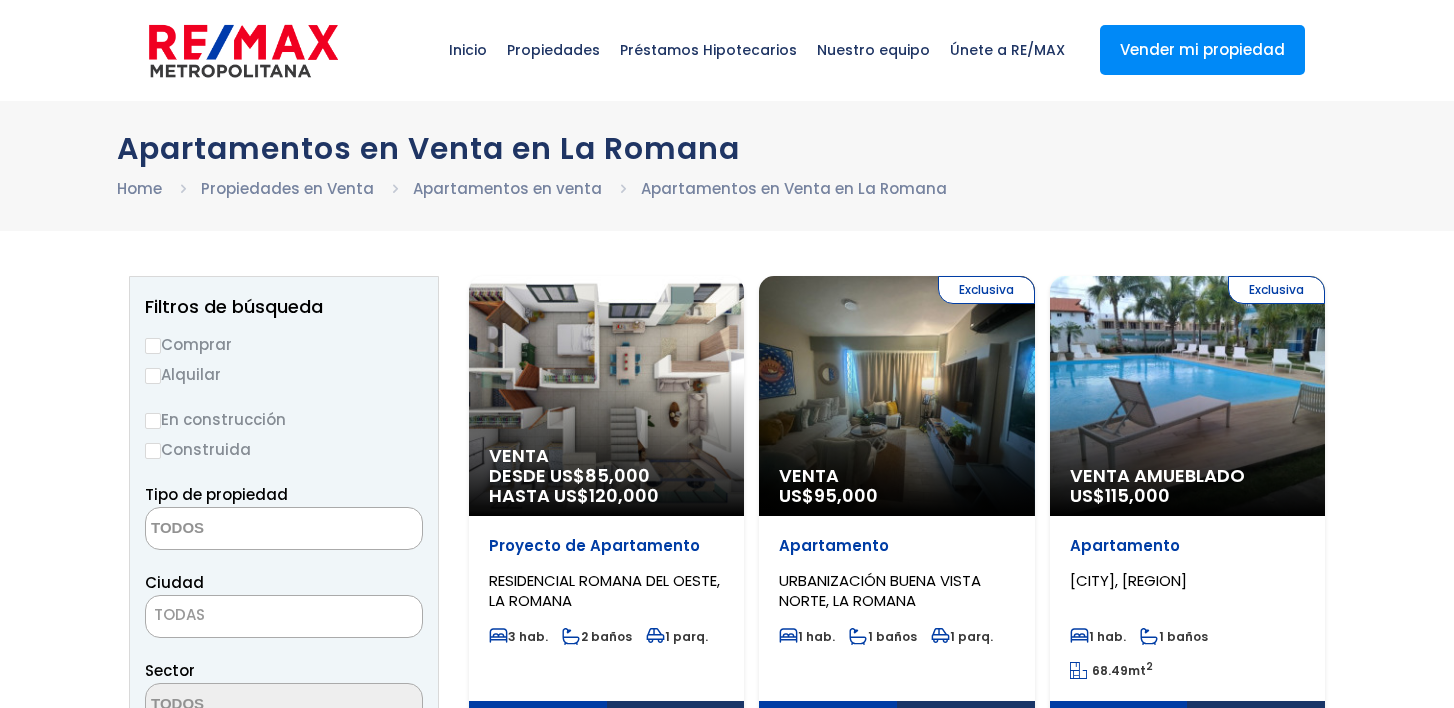 select 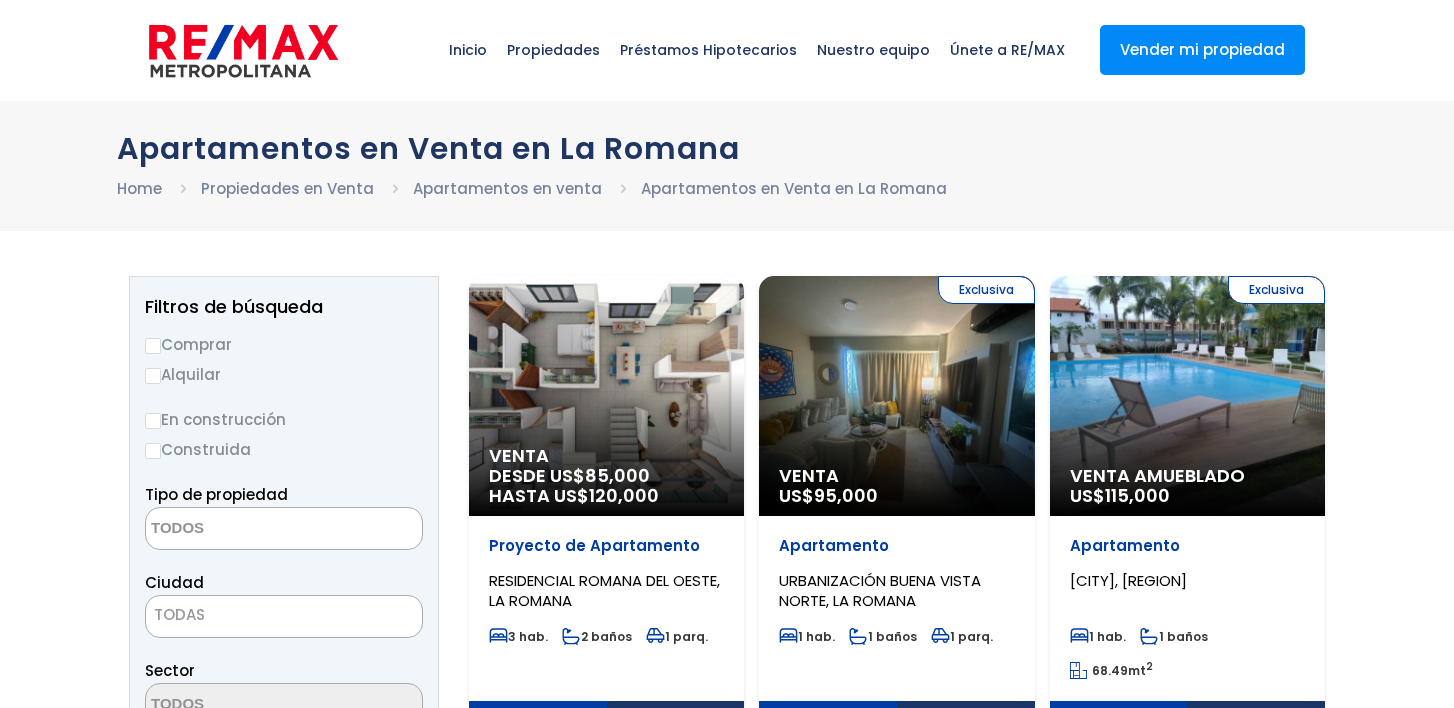 scroll, scrollTop: 0, scrollLeft: 0, axis: both 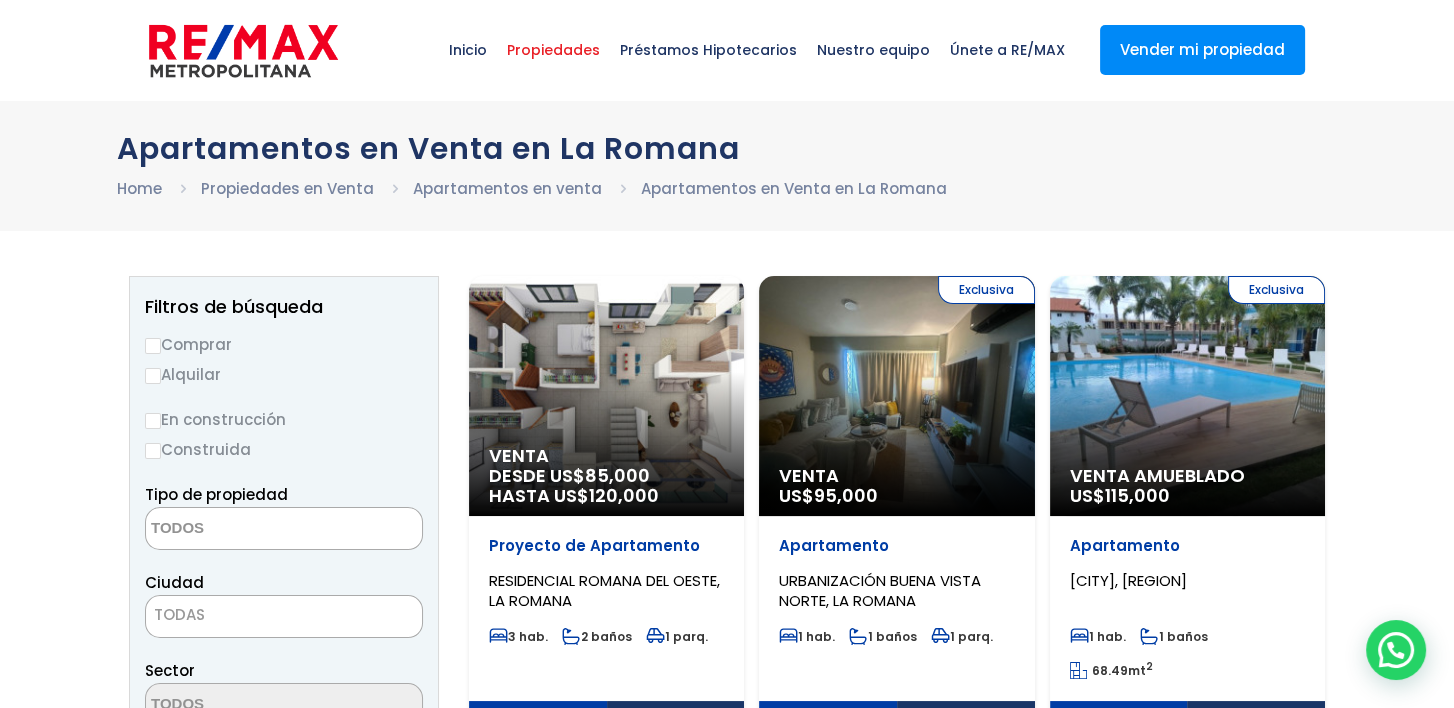 click on "Propiedades" at bounding box center [553, 50] 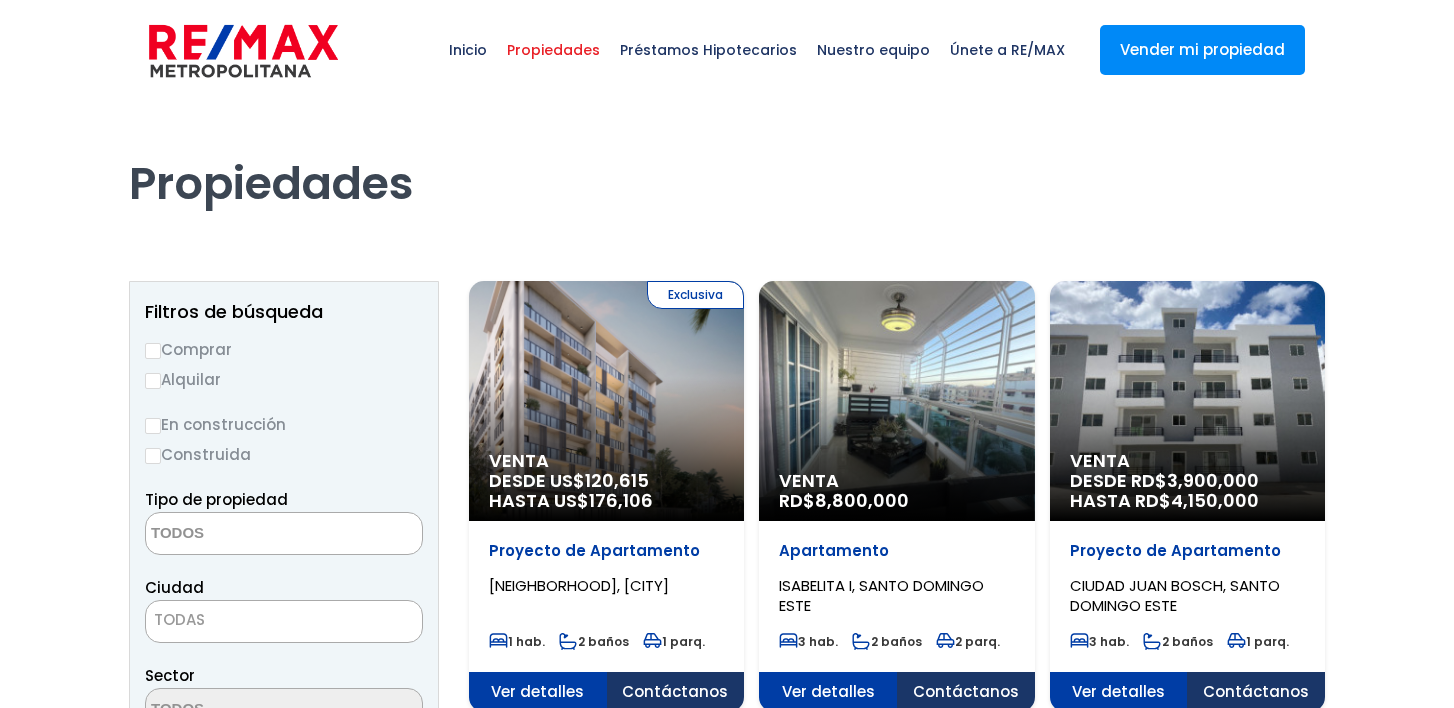 select 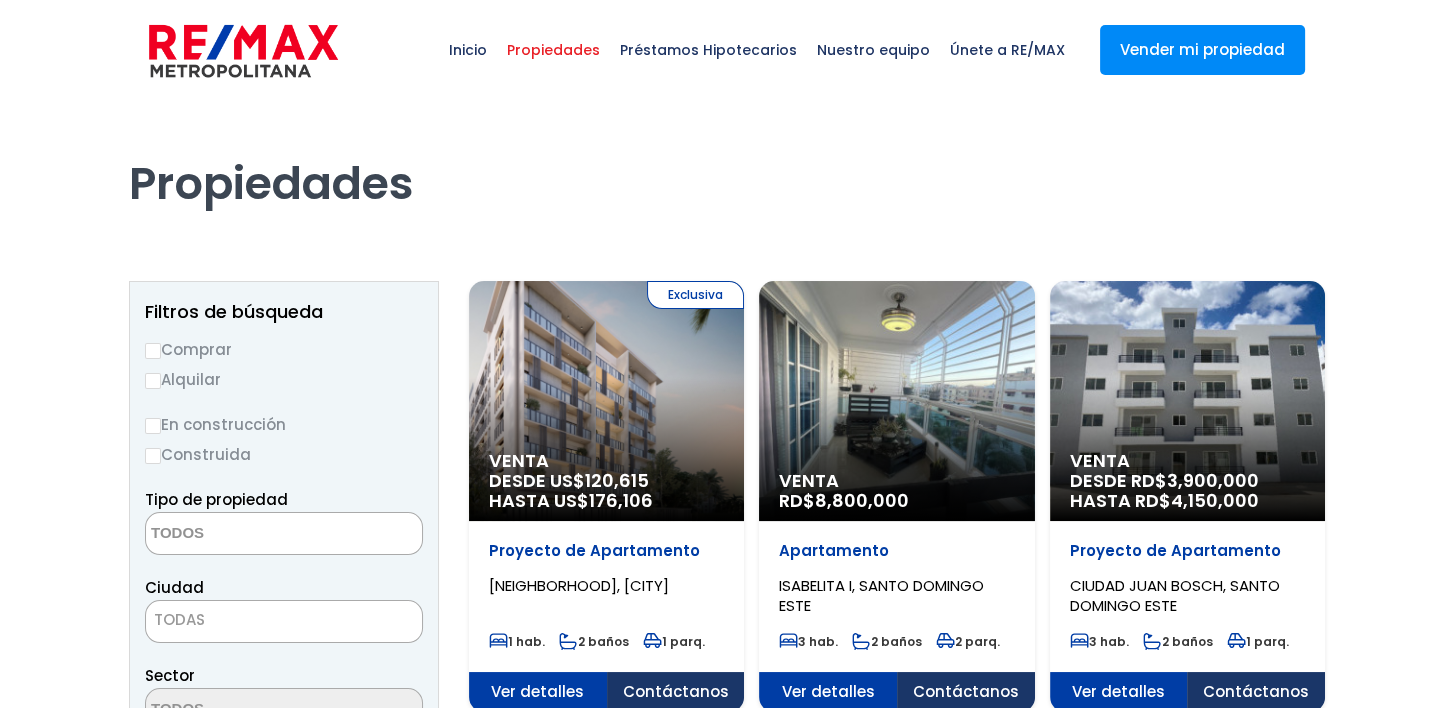 scroll, scrollTop: 0, scrollLeft: 0, axis: both 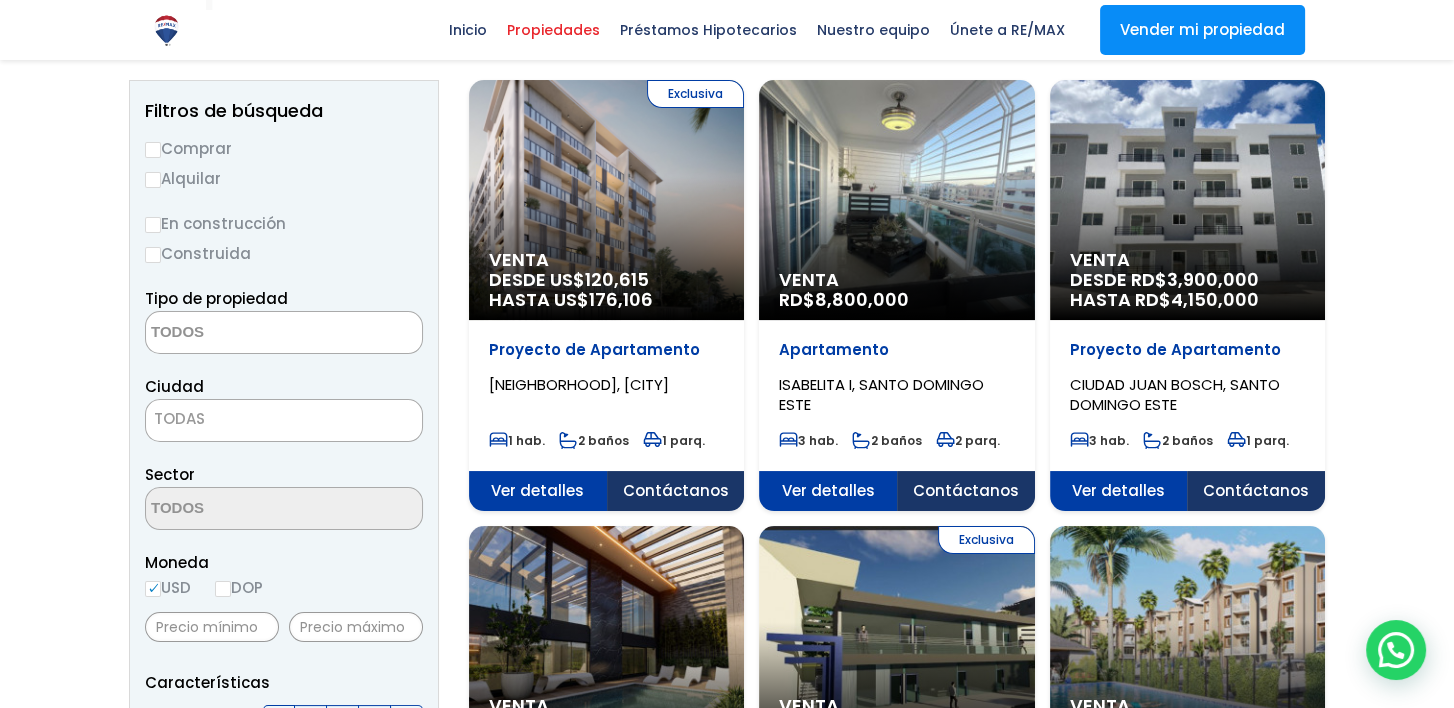 click on "Comprar" at bounding box center (153, 150) 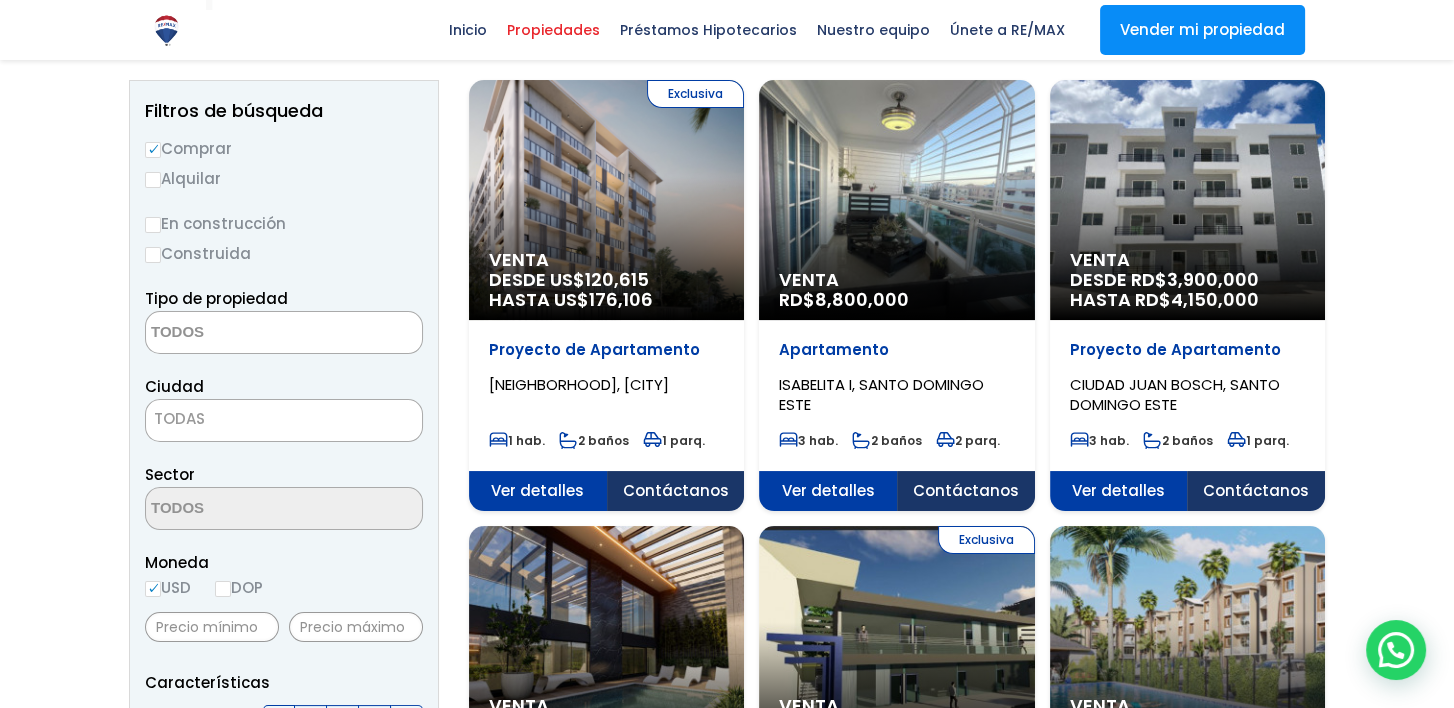 click on "Alquilar" at bounding box center [153, 180] 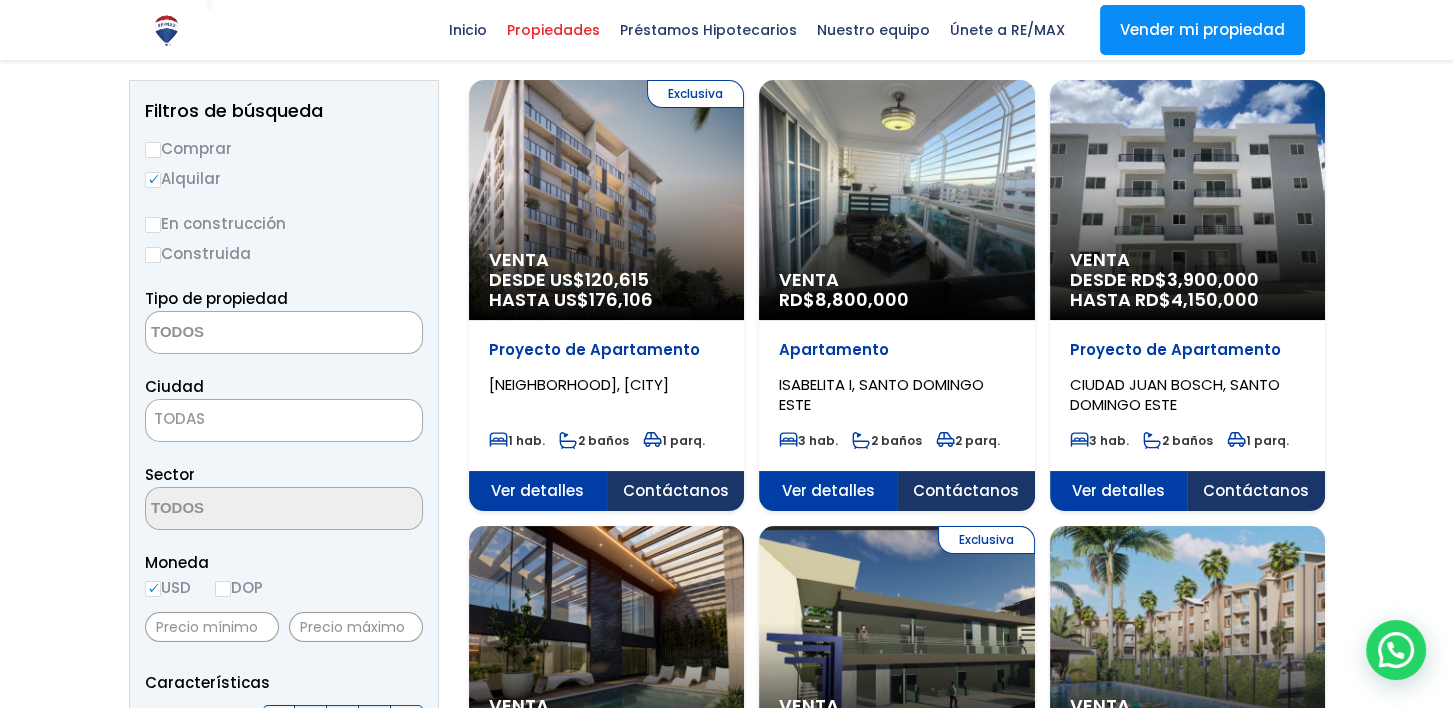 click on "Comprar" at bounding box center (284, 148) 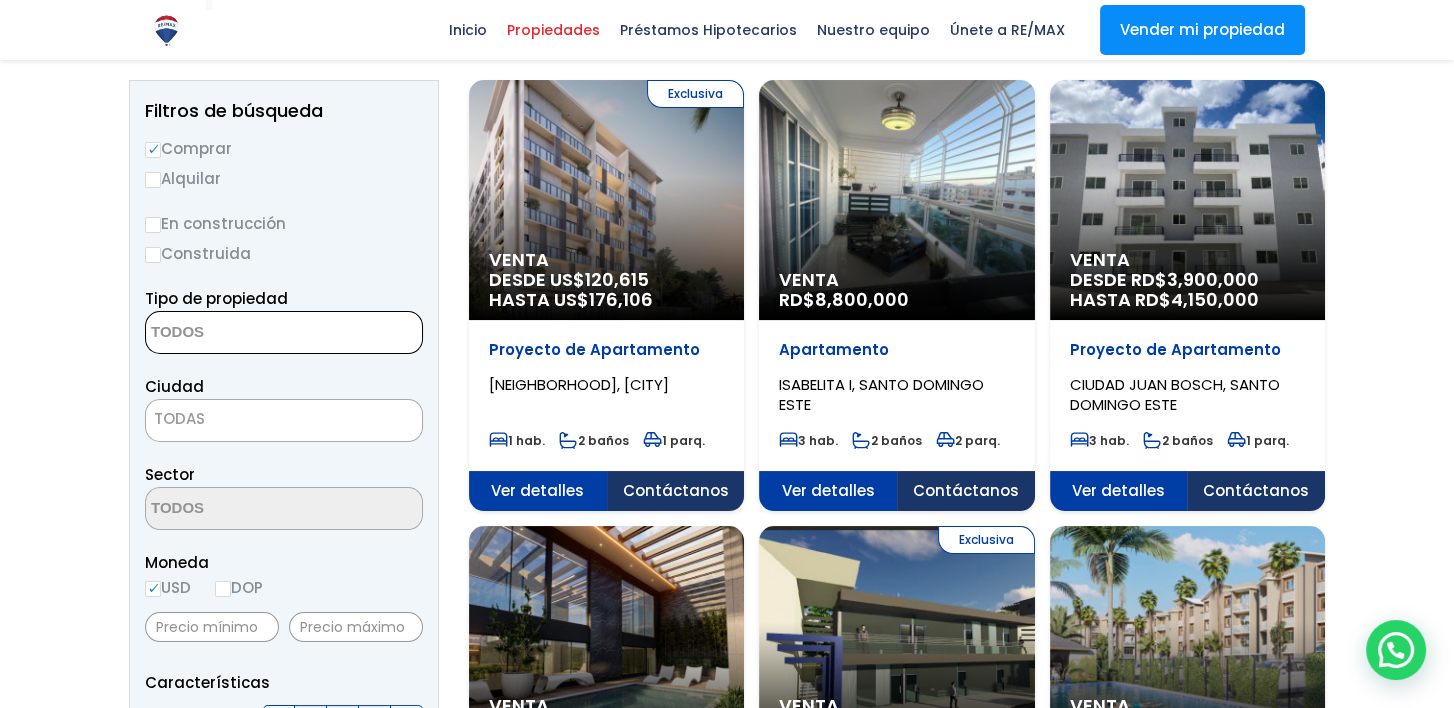 click at bounding box center (243, 333) 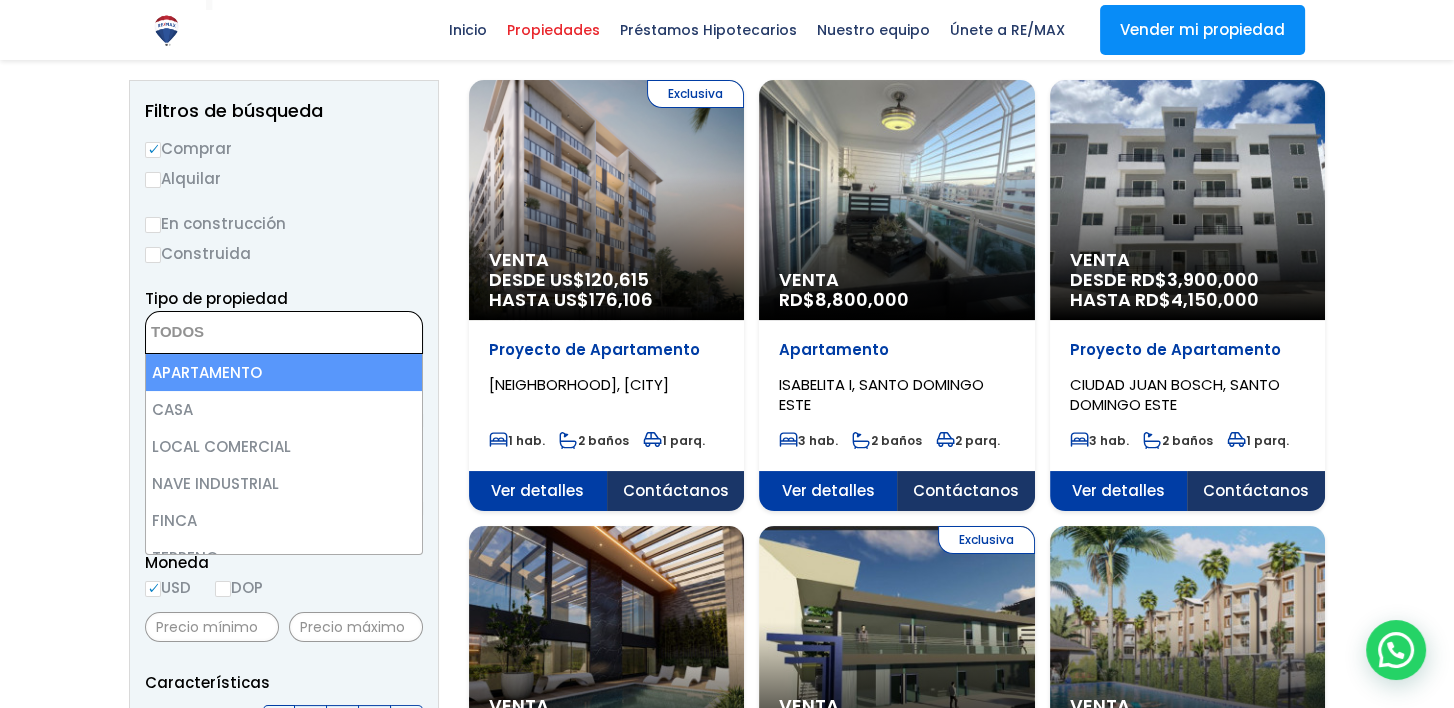 select on "apartment" 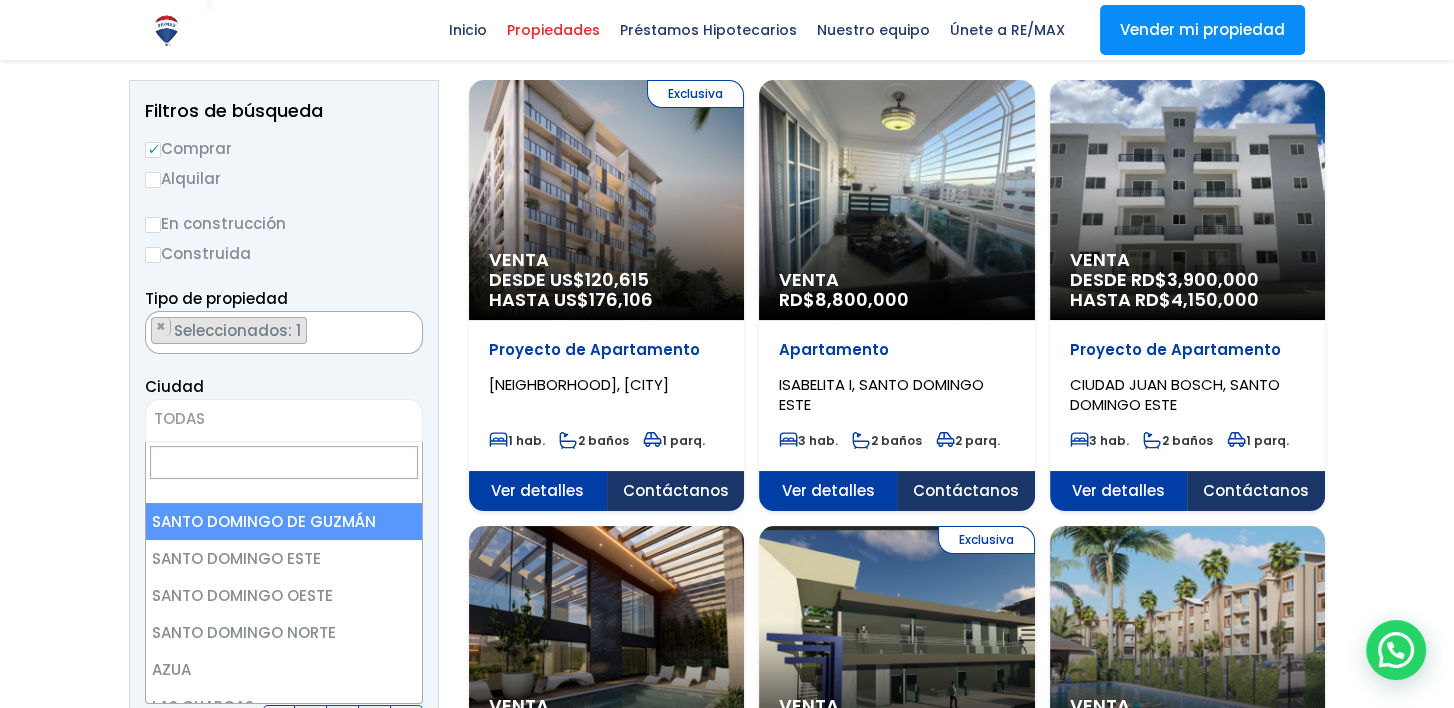 click on "TODAS" at bounding box center (284, 419) 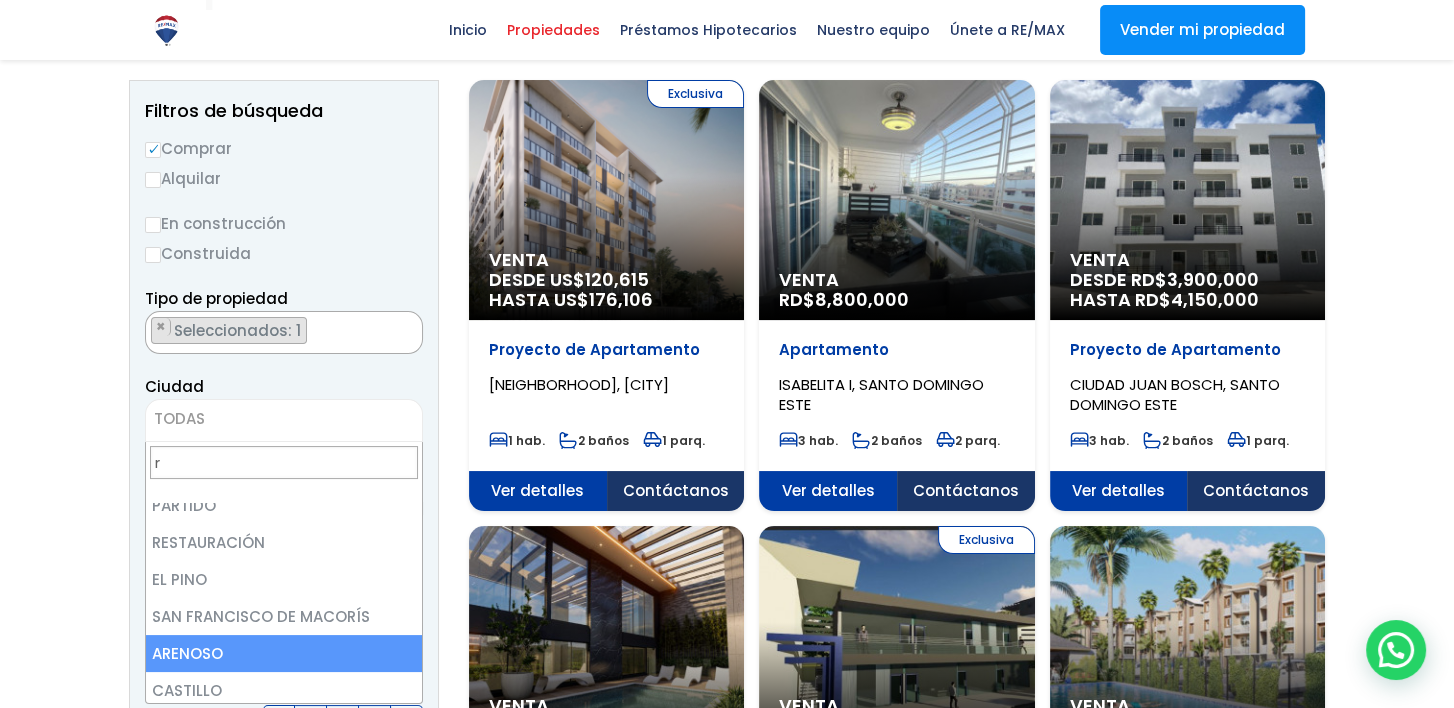 scroll, scrollTop: 0, scrollLeft: 0, axis: both 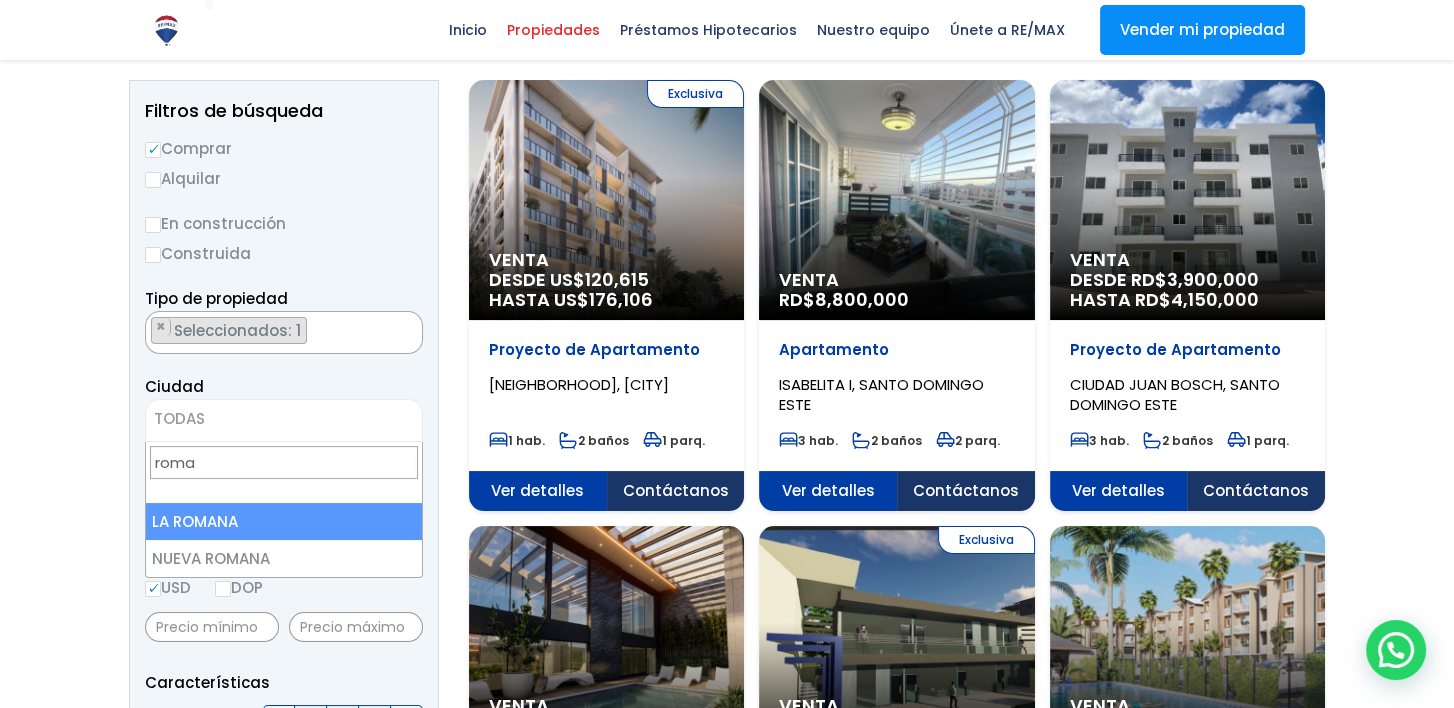 type on "roma" 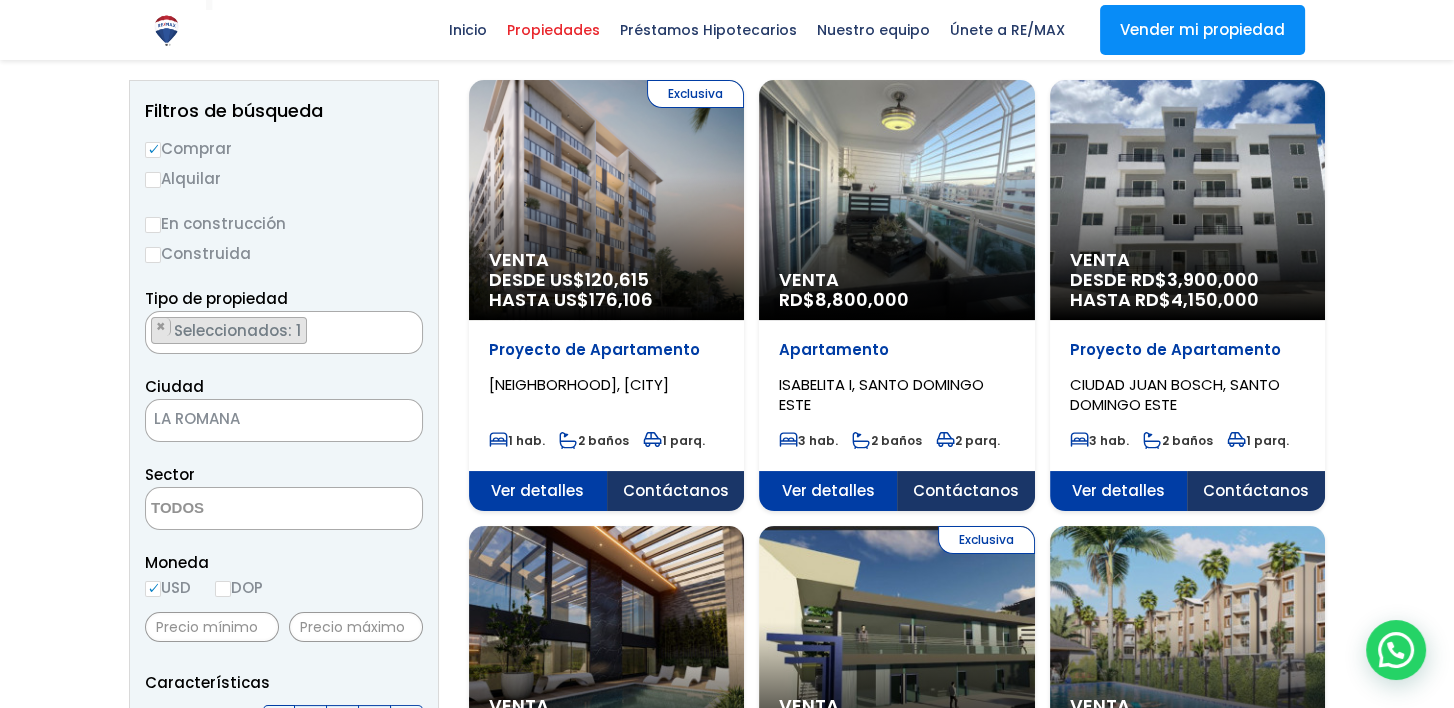 scroll, scrollTop: 400, scrollLeft: 0, axis: vertical 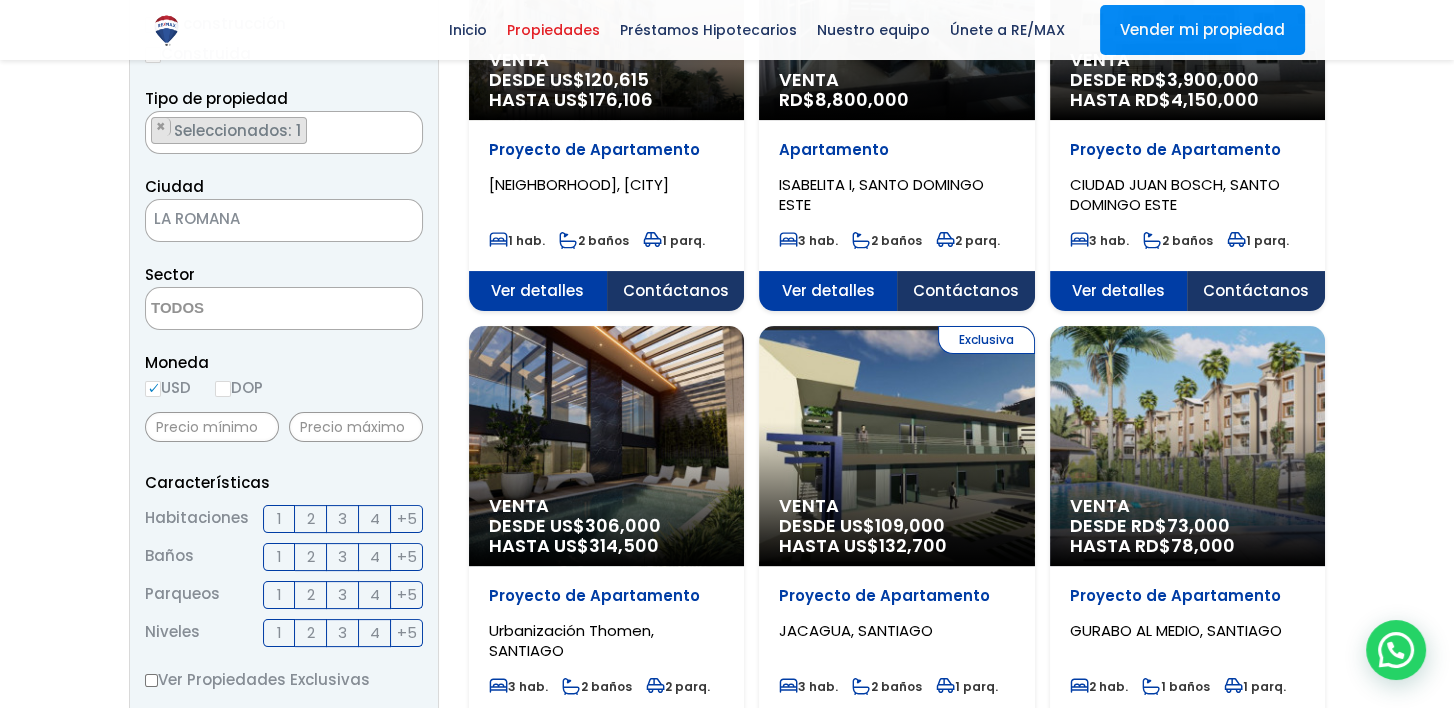 click at bounding box center (243, 309) 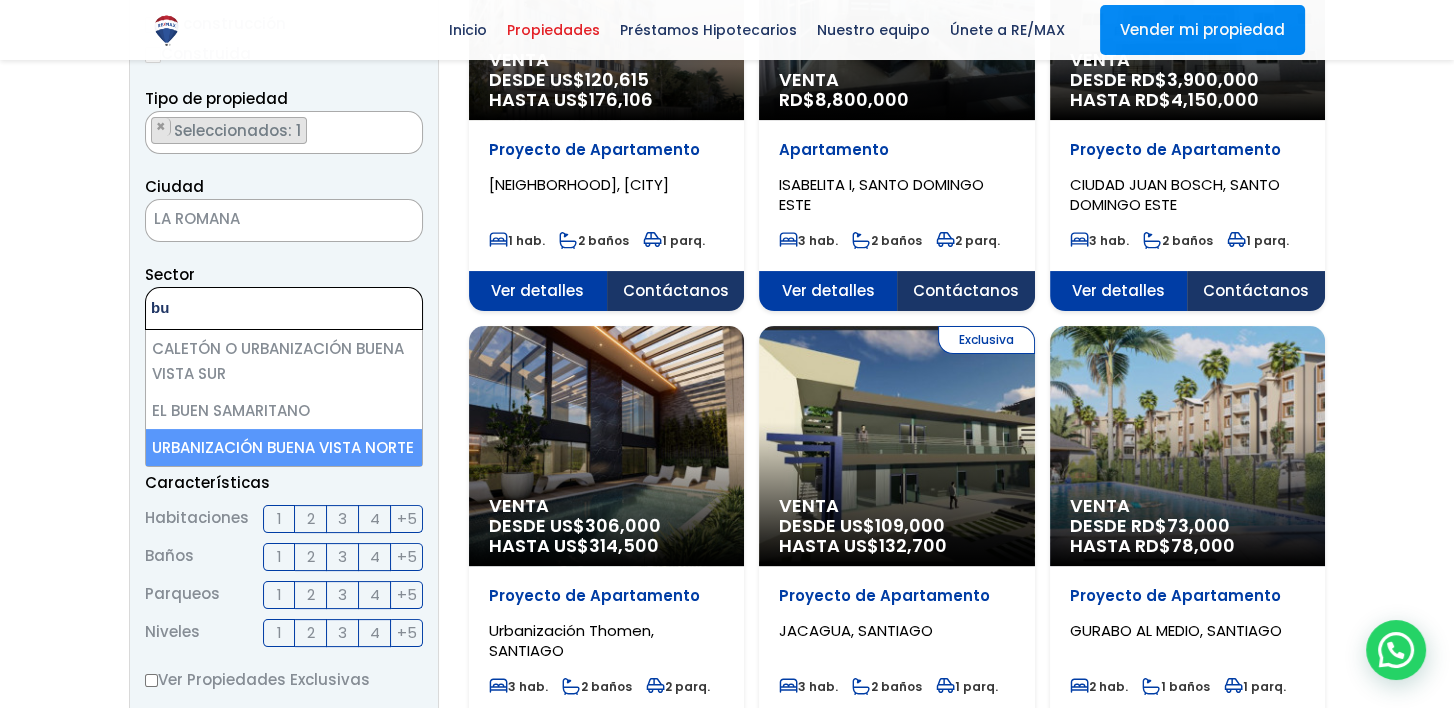 type on "bu" 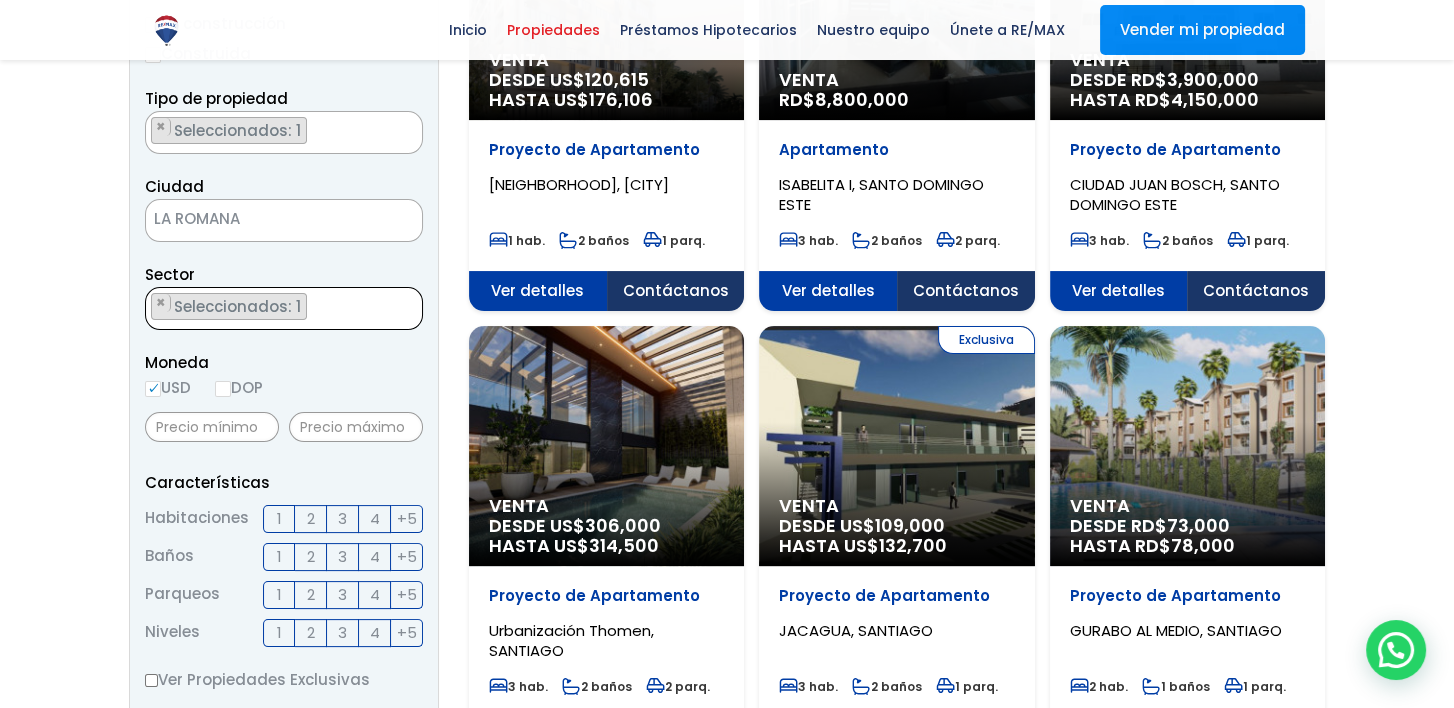 scroll, scrollTop: 1740, scrollLeft: 0, axis: vertical 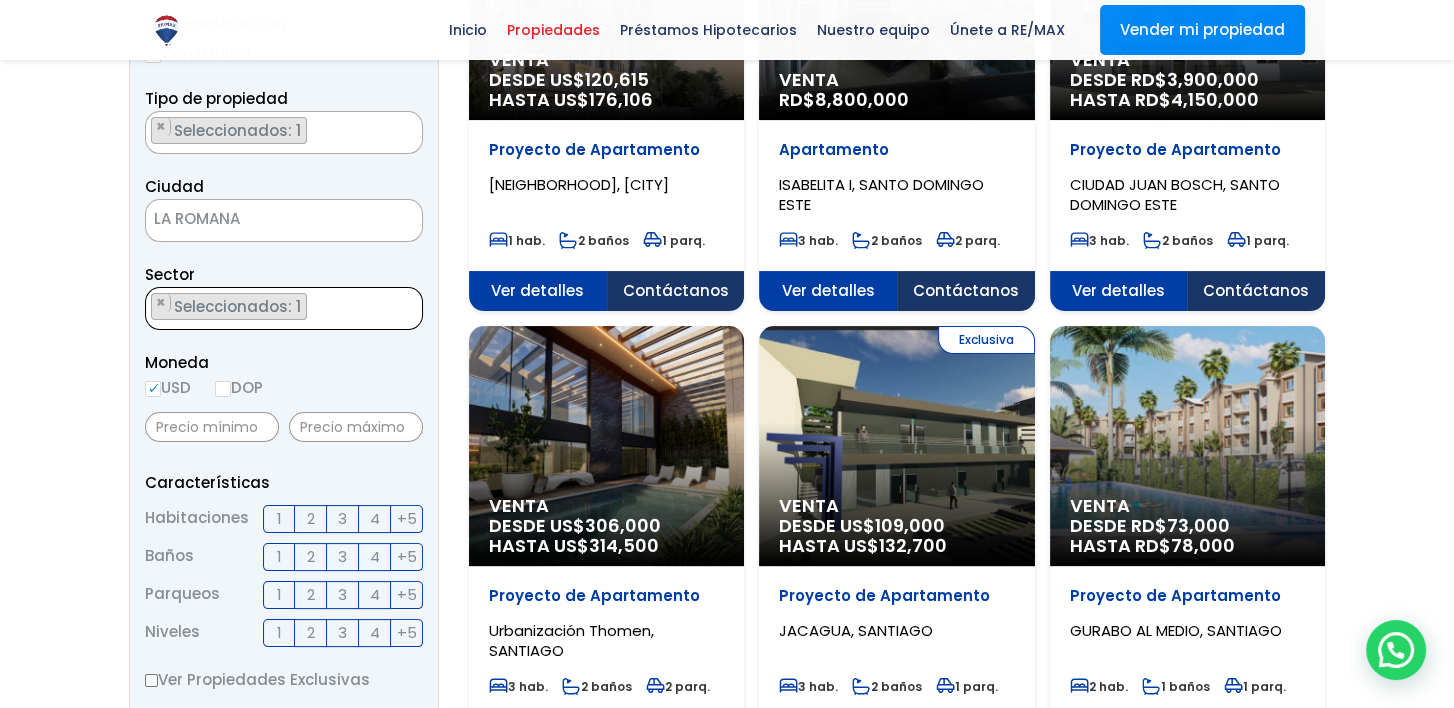 click on "DOP" at bounding box center [223, 389] 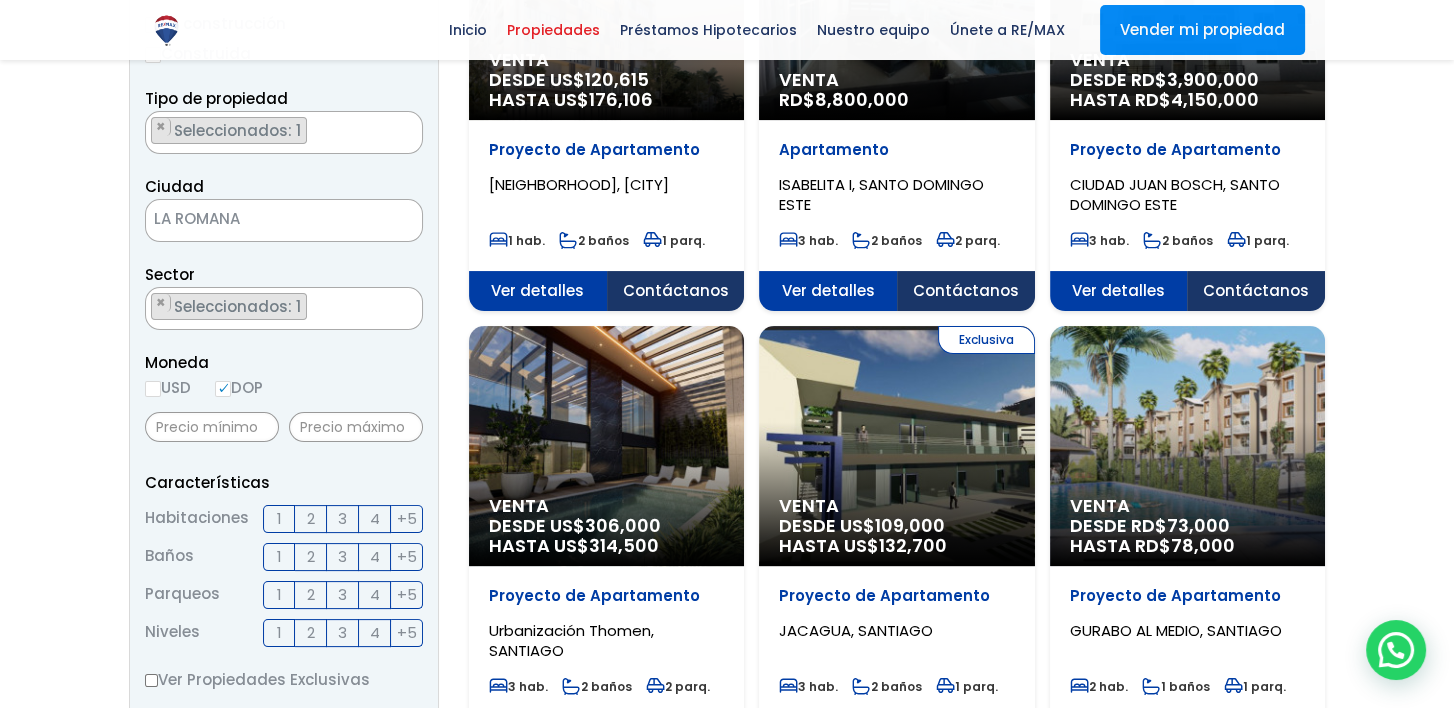 click on "USD" at bounding box center (153, 389) 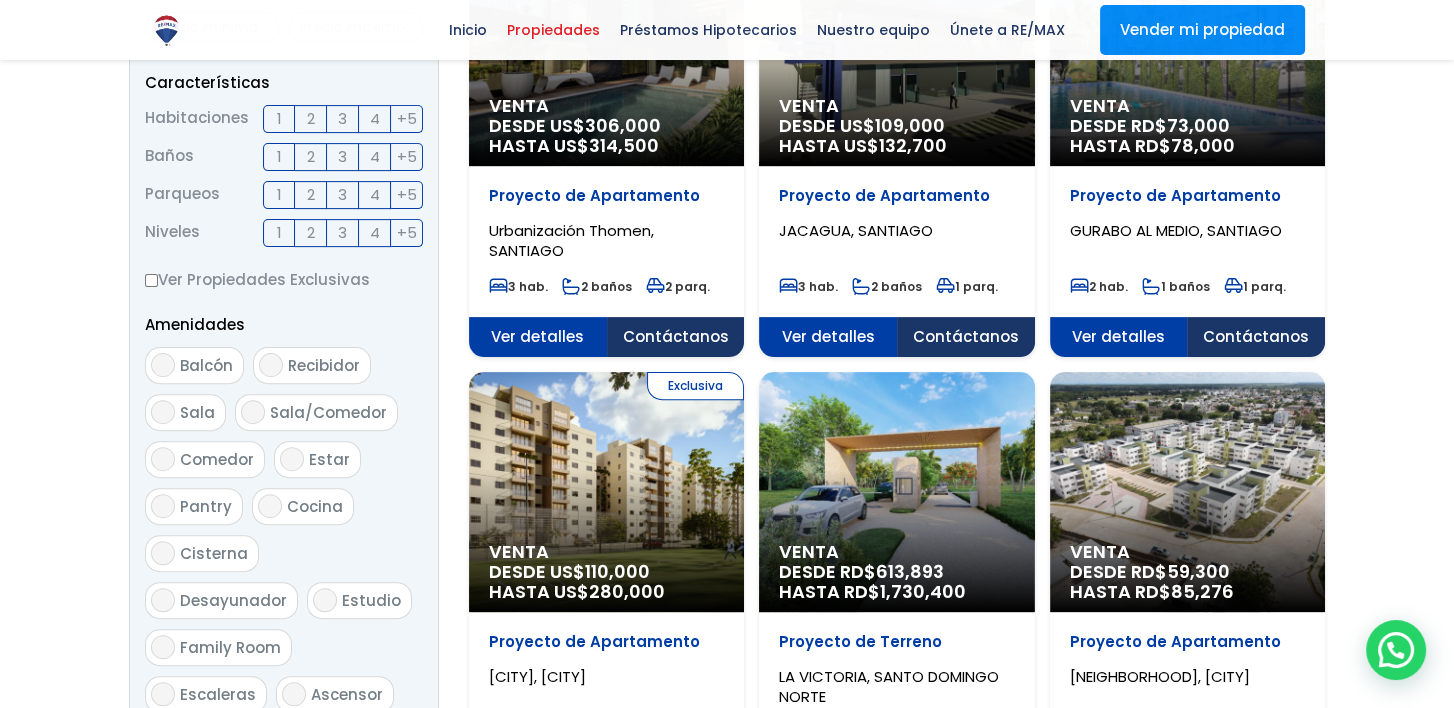 scroll, scrollTop: 1000, scrollLeft: 0, axis: vertical 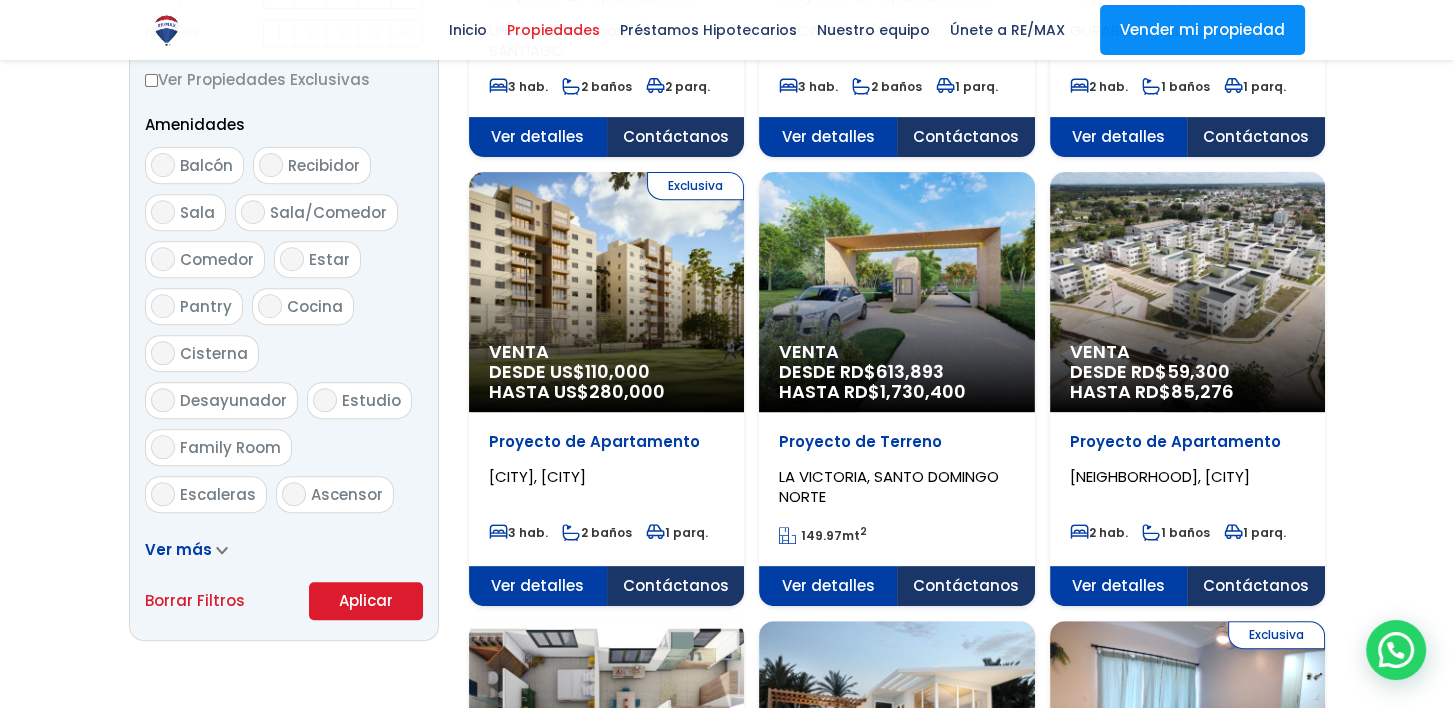 click on "Aplicar" at bounding box center [366, 601] 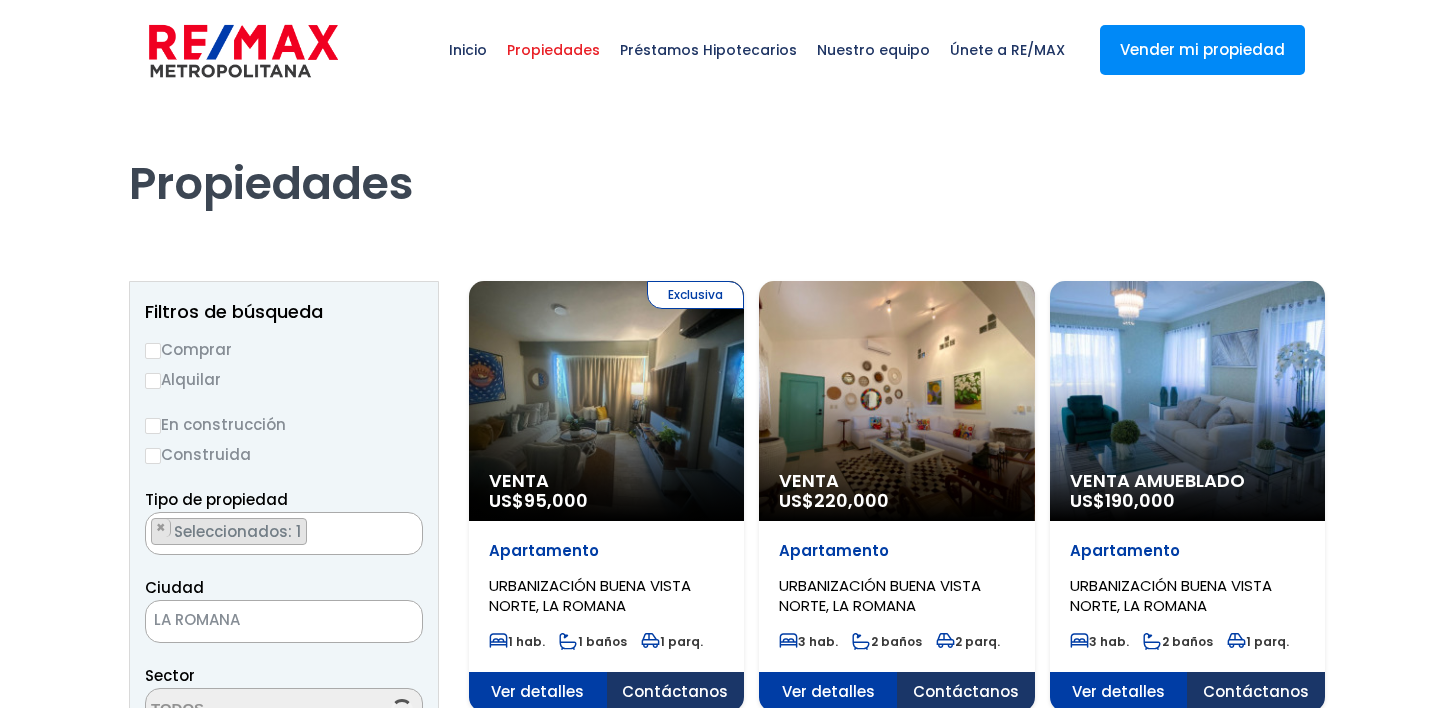 scroll, scrollTop: 0, scrollLeft: 0, axis: both 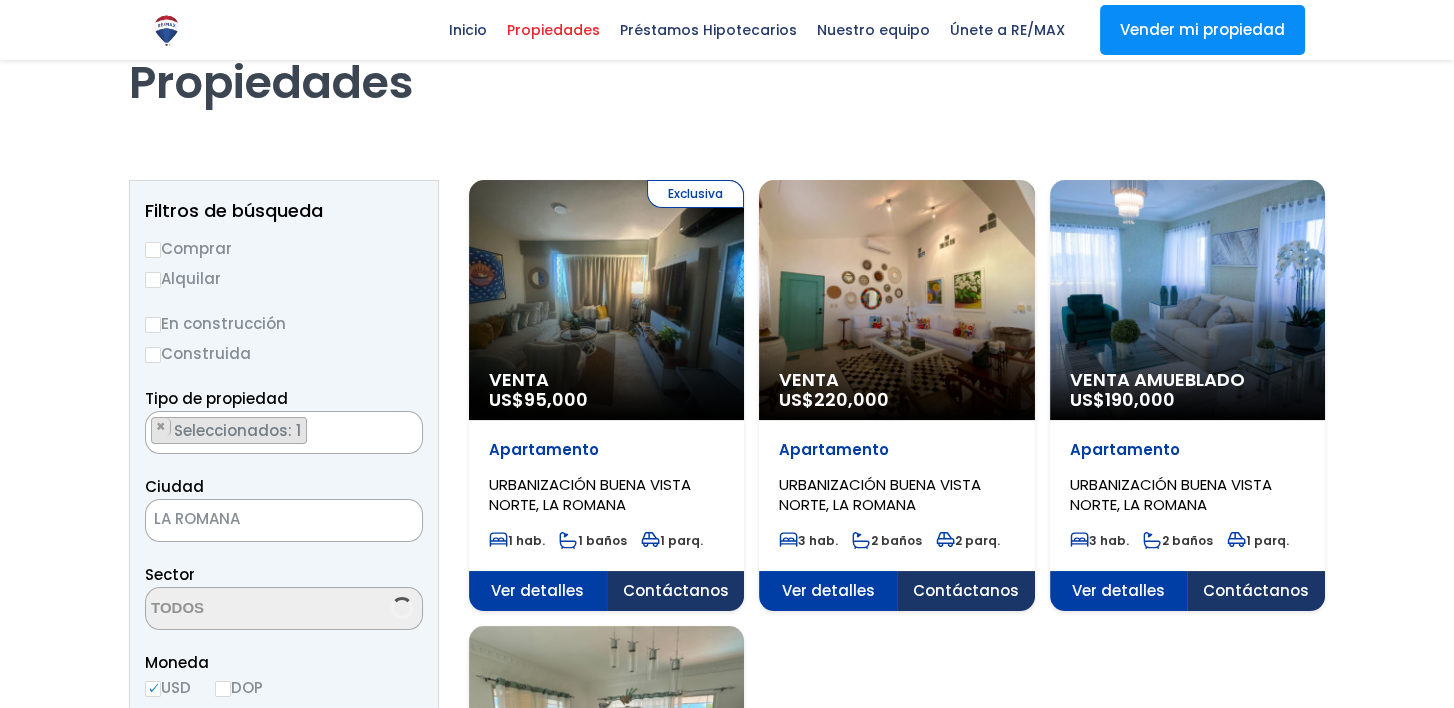 select on "4071" 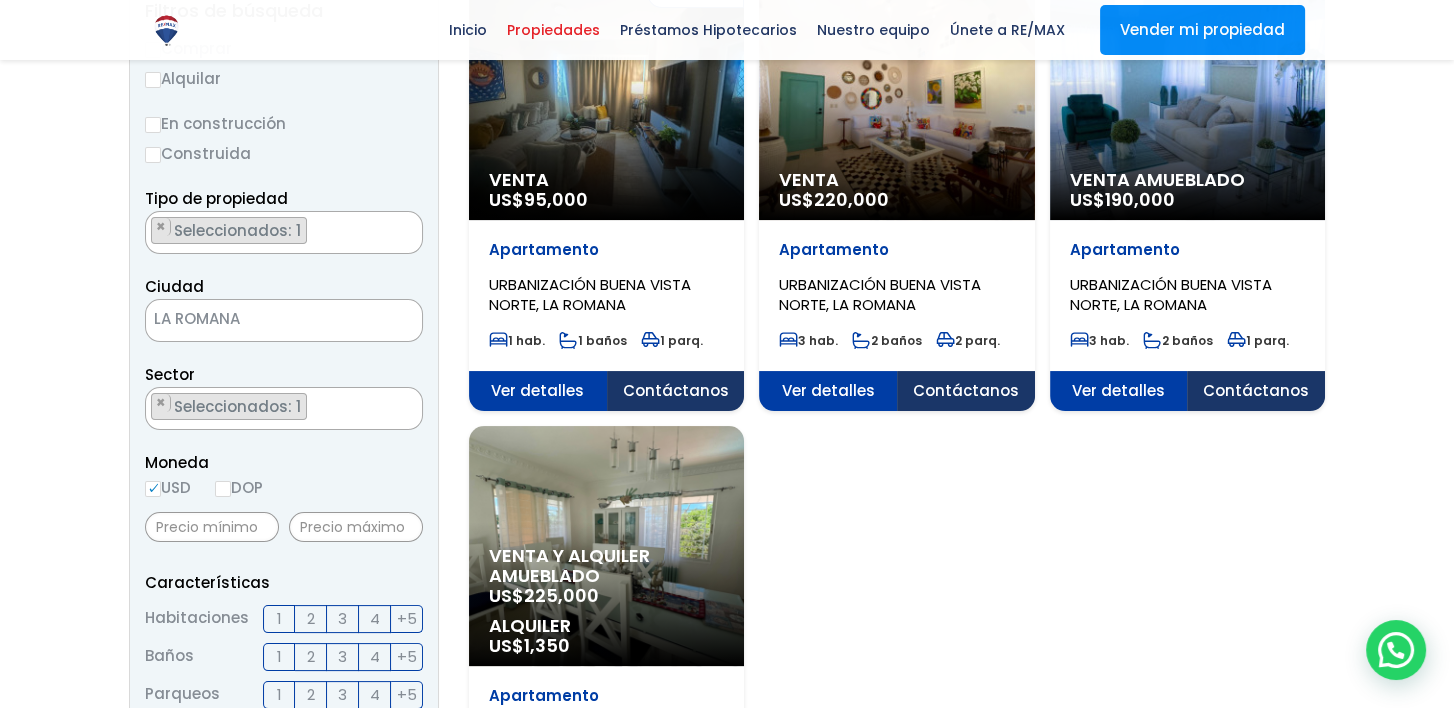 scroll, scrollTop: 0, scrollLeft: 0, axis: both 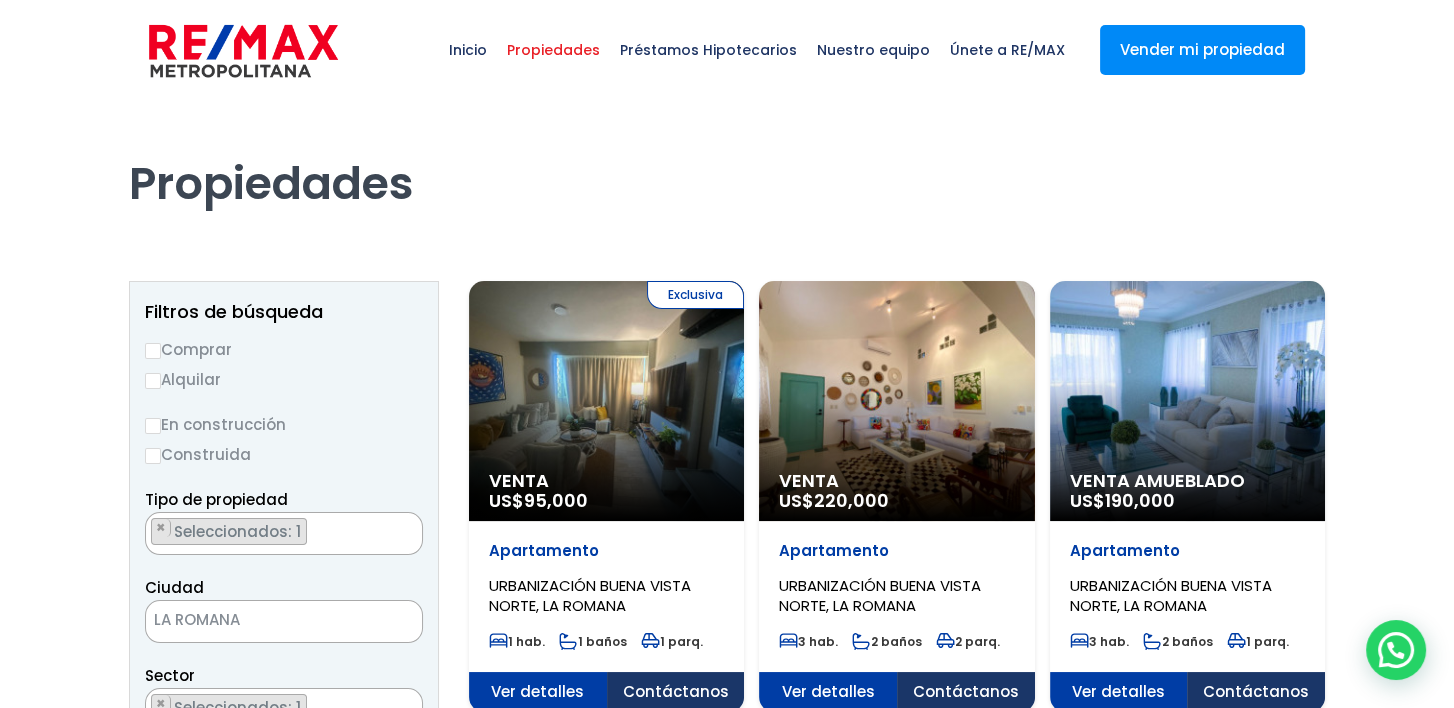 click on "Comprar" at bounding box center [153, 351] 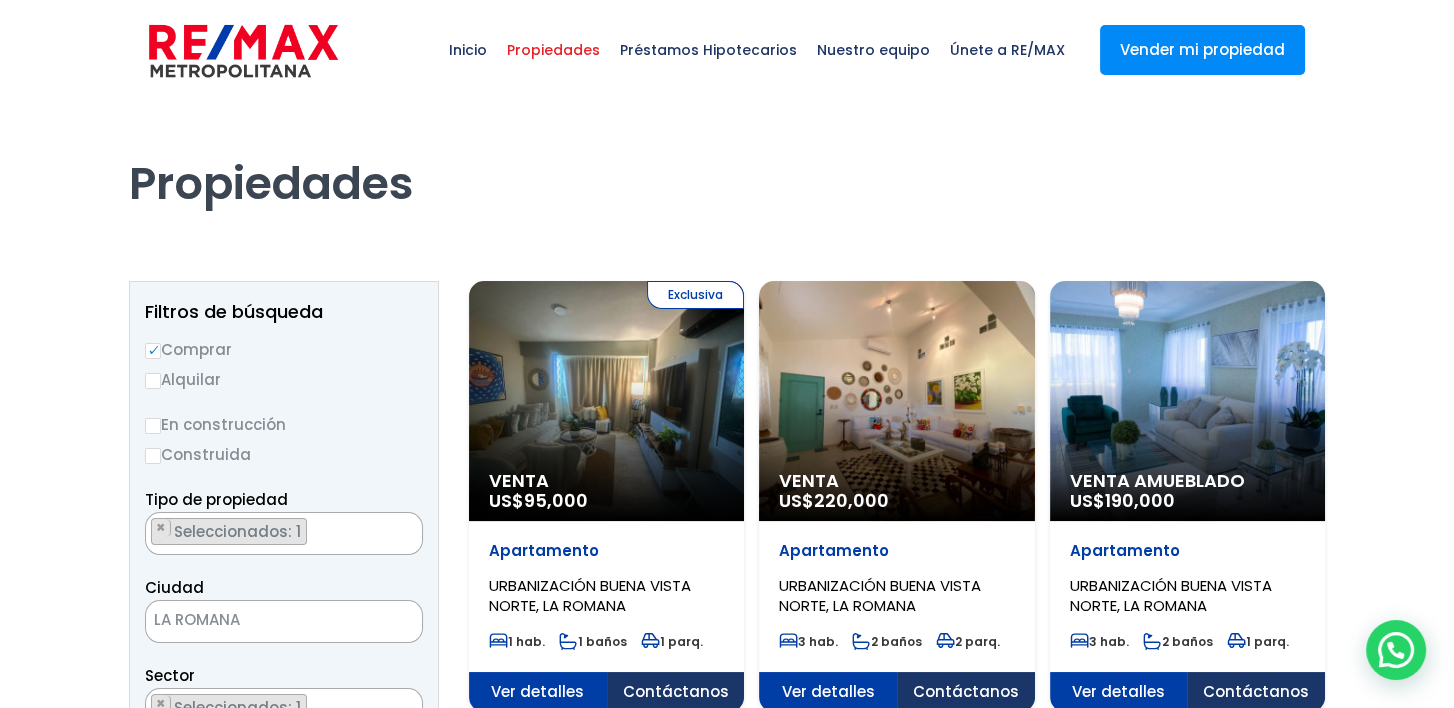 scroll, scrollTop: 300, scrollLeft: 0, axis: vertical 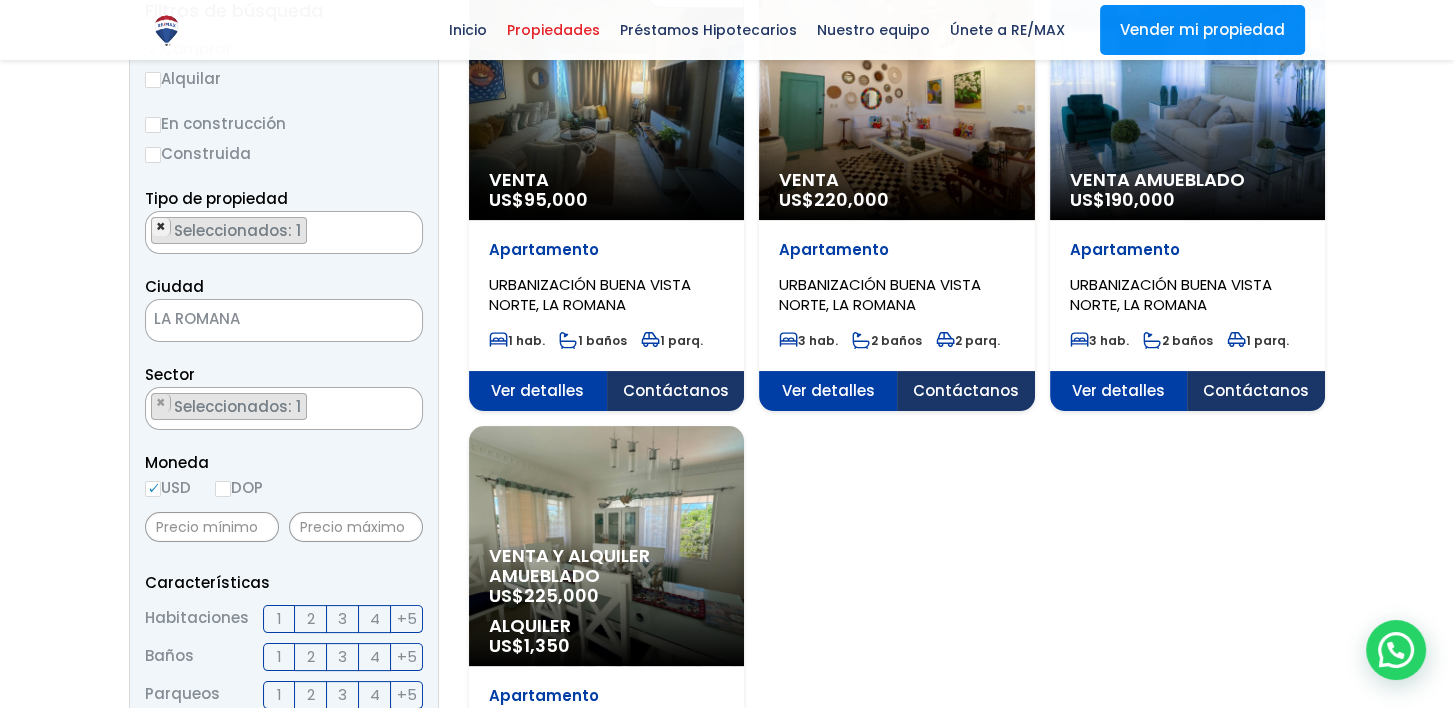 click on "×" at bounding box center (161, 227) 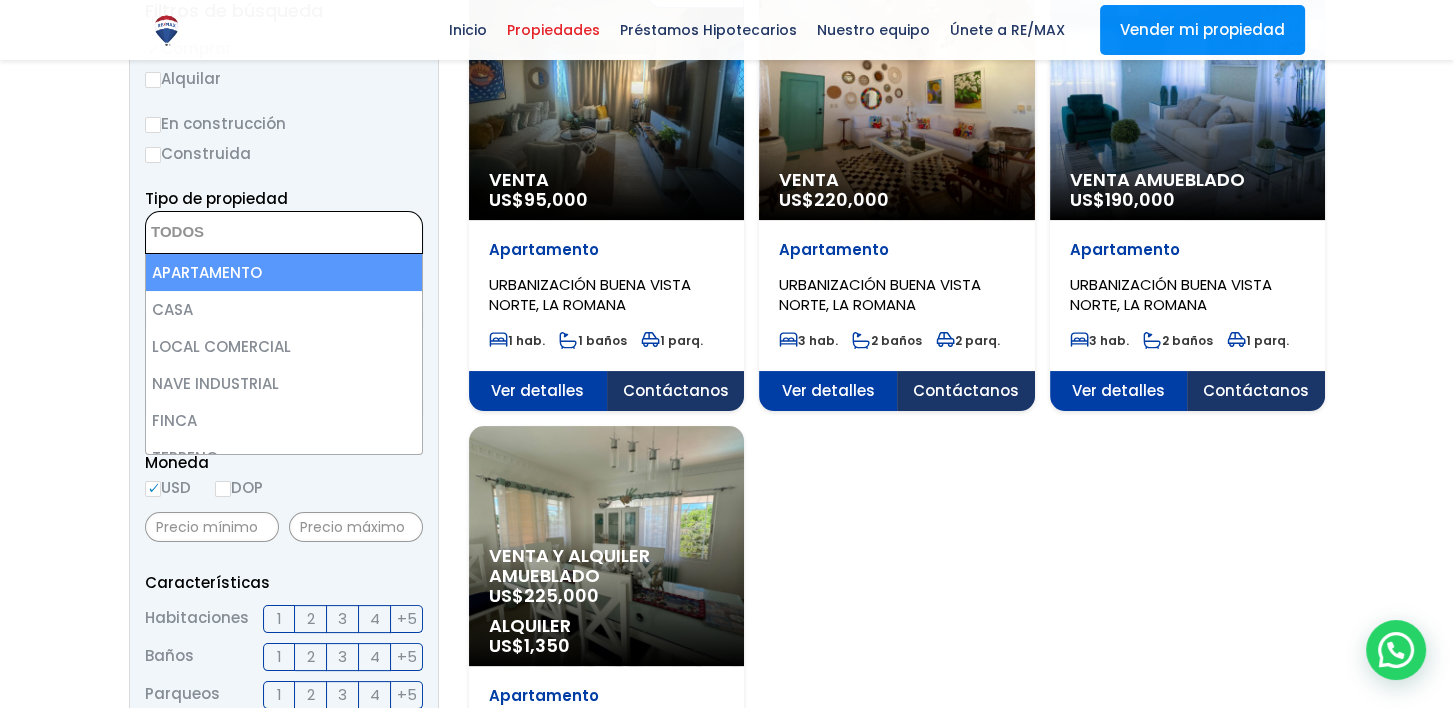click on "Comprar
Alquilar
En construcción
Construida
Tipo de propiedad
APARTAMENTO
CASA
LOCAL COMERCIAL
NAVE INDUSTRIAL
FINCA
TERRENO
NEGOCIO
EDIFICIO
TURíSTICO
HOTEL
CASA O SOLAR
EDIFICIO O SOLAR
PROYECTO
PENTHOUSE
ESTACIóN DE COMBUSTIBLE
AZUA" at bounding box center [284, 678] 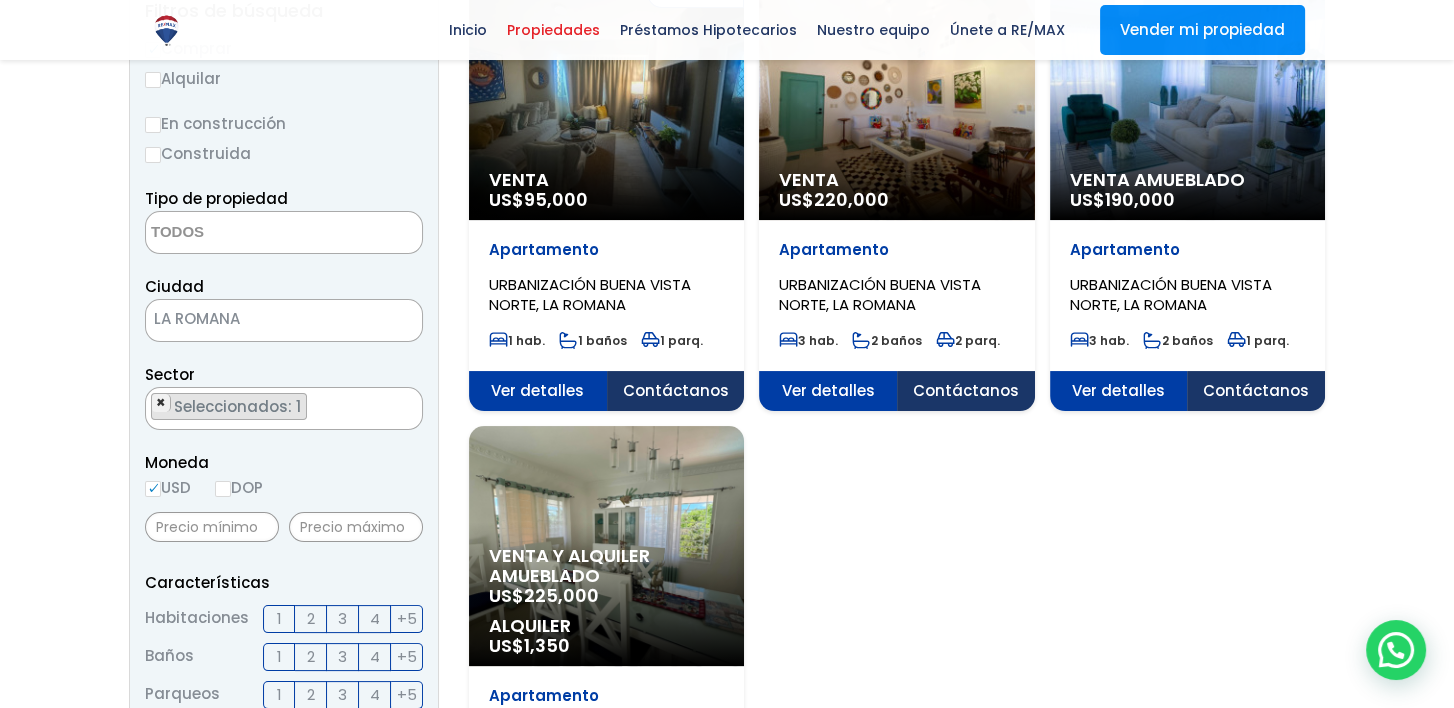 click on "×" at bounding box center (161, 403) 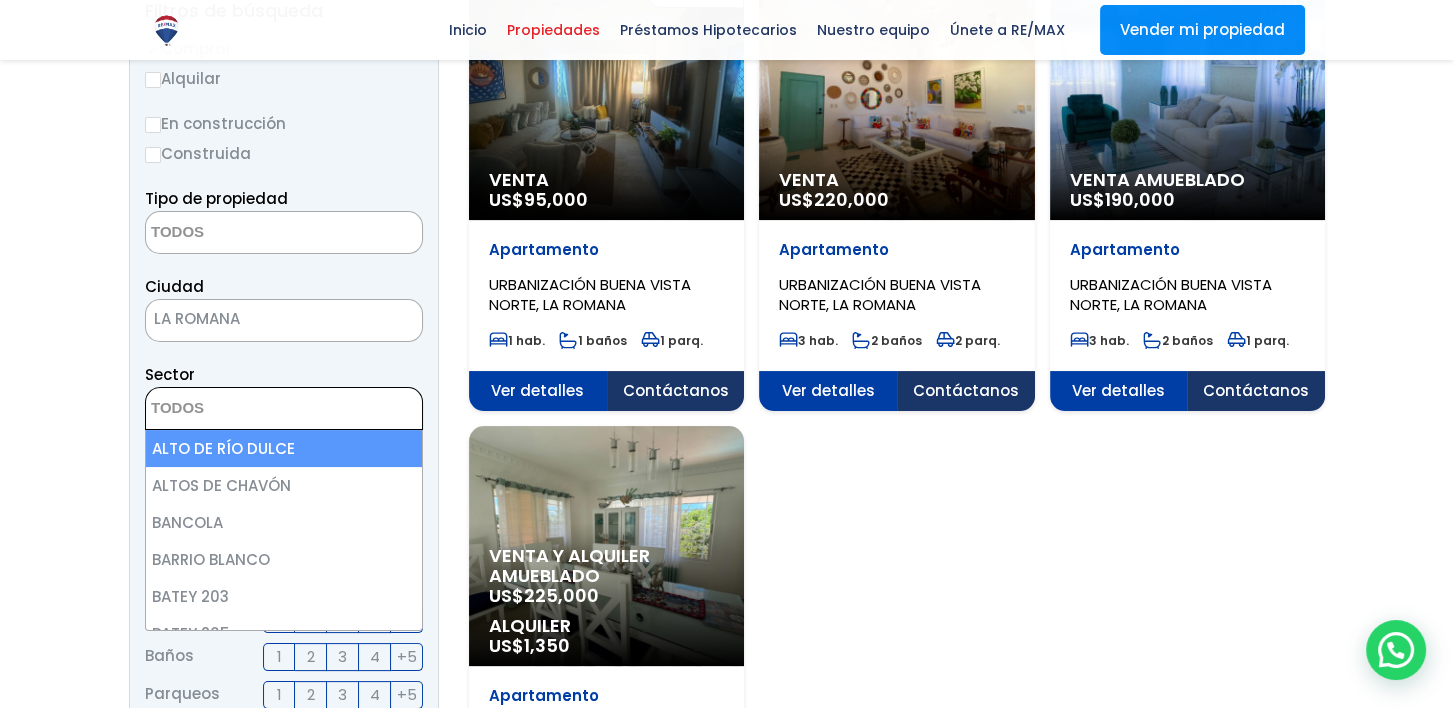 click on "Sector
ALTO DE RÍO DULCE ALTOS DE CHAVÓN BANCOLA BARRIO BLANCO BATEY 203 BATEY 205 BATEY ANÓN BATEY CACATA BATEY CORCICA BATEY CULEBRA BATEY ESPERANZA BATEY GRAN CALLE BATEY LITHGOW BATEY MOSQUITO 204 BATEY MUCARABON BATEY SANTONI BAYAHÍBE CALETA CALETÓN CALETÓN O URBANIZACIÓN BUENA VISTA SUR CASA DE CAMPO CATUANO CENTRAL ROMANA CENTRO DE LA CIUDAD CHICAGO CONDOMINIO CENTRAL ROMANA CUCAMA CUMAYASA DON JUAN I DON JUAN II DON JUAN V EL BUEN SAMARITANO EL HOYO ENSANCHE ALMEIDA ENSANCHE LA HOZ ENSANCHE LA PAZ ENSANCHE PEREIRA ENSANCHE QUISQUEYA NUEVA ENSANCHE QUISQUEYA VIEJA GEORGE INVI KATANGA LA AVIACIÓN LA CACHAZA LA COSTA LA ESTANCIA LA LUÍSA LOS CAJUILES LOS CAMIONEROS LOS COLONOS LOS MULTI LOS PROFESORES O LOS MAESTROS MANO JUAN - ADAMANAY MARÍA BONITA MINA CENTRAL ROMANA MIRAMAR MIRAPATO OBRERO ORQUÍDEA PRIMERA ETAPA PAPAGAYO PASEO DE LOS CACIQUES I PASEO DE LOS CACIQUES II PRECONCA RANCHO VIEJO RESIDENCIAL BENJAMÍN RESIDENCIAL COSTA DEL MAR SAVICA" at bounding box center (284, 396) 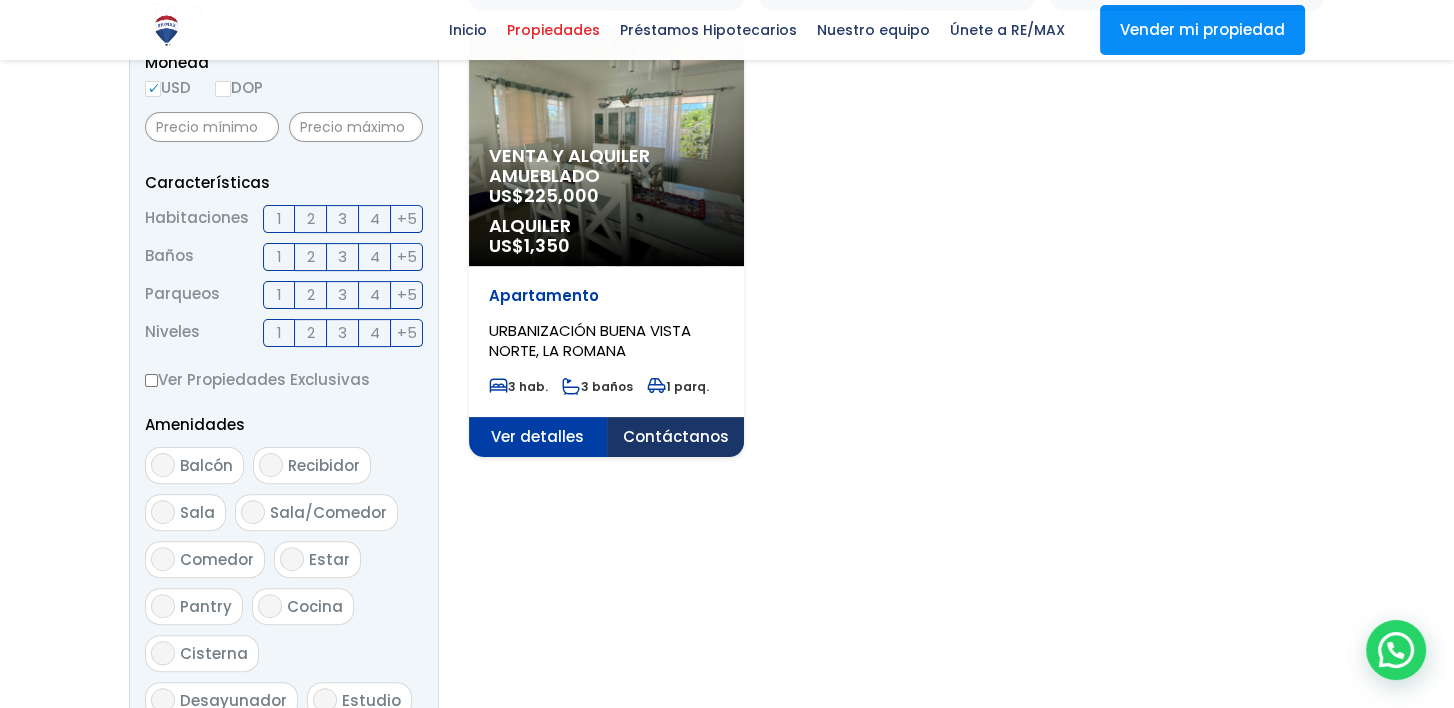 scroll, scrollTop: 1100, scrollLeft: 0, axis: vertical 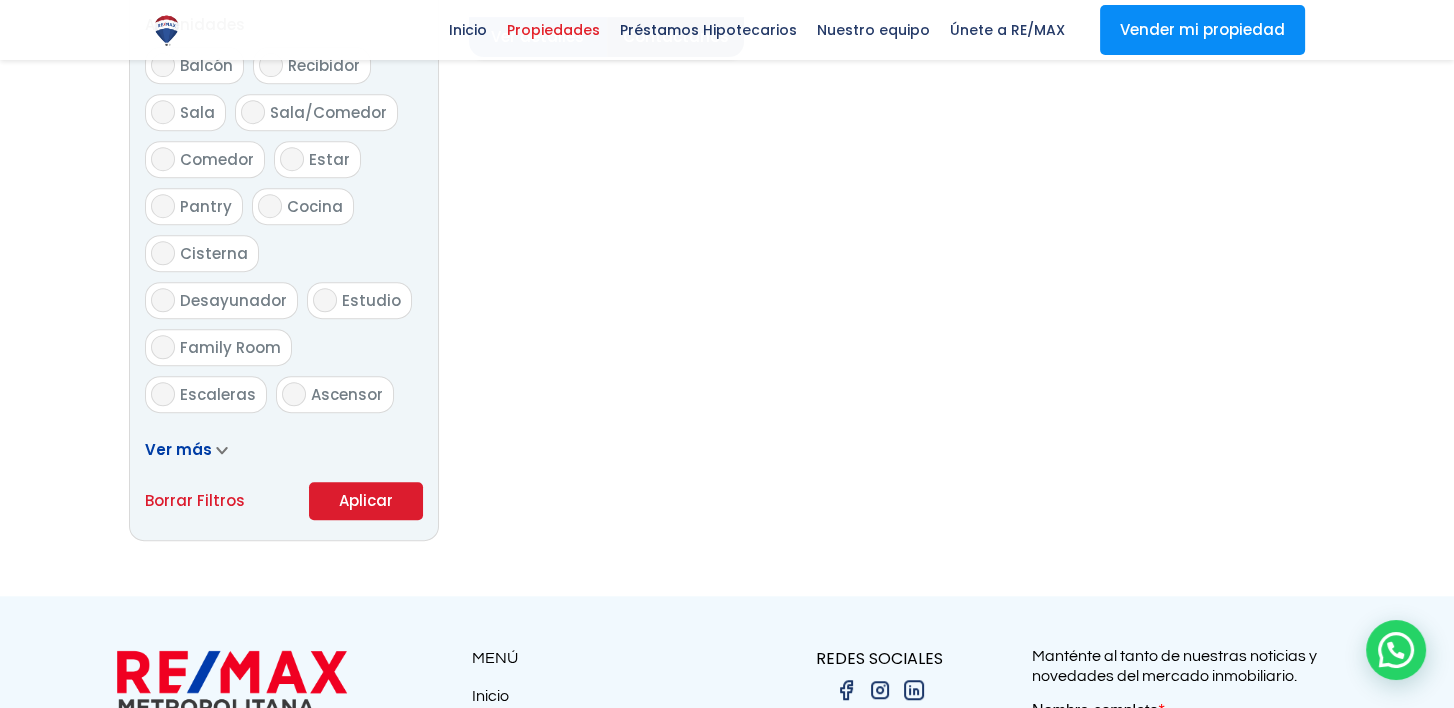 click on "Aplicar" at bounding box center (366, 501) 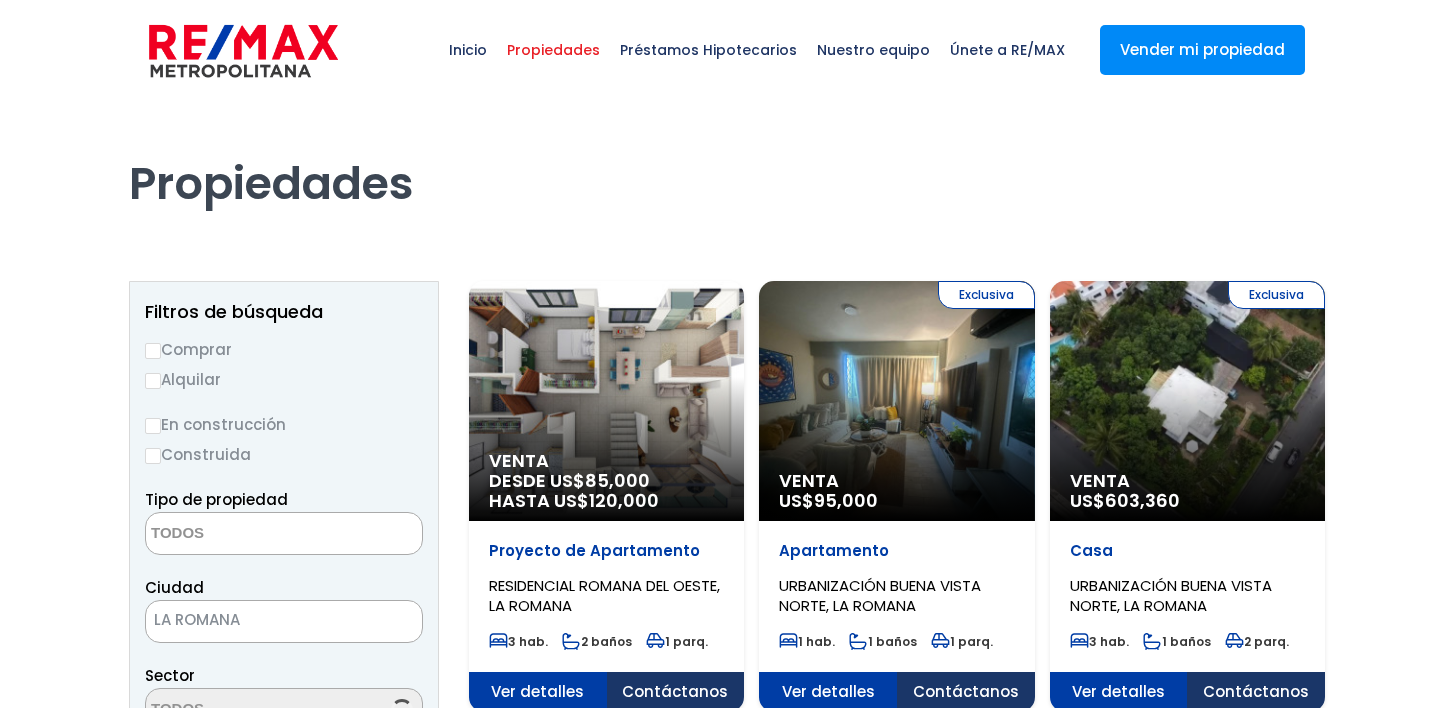 scroll, scrollTop: 0, scrollLeft: 0, axis: both 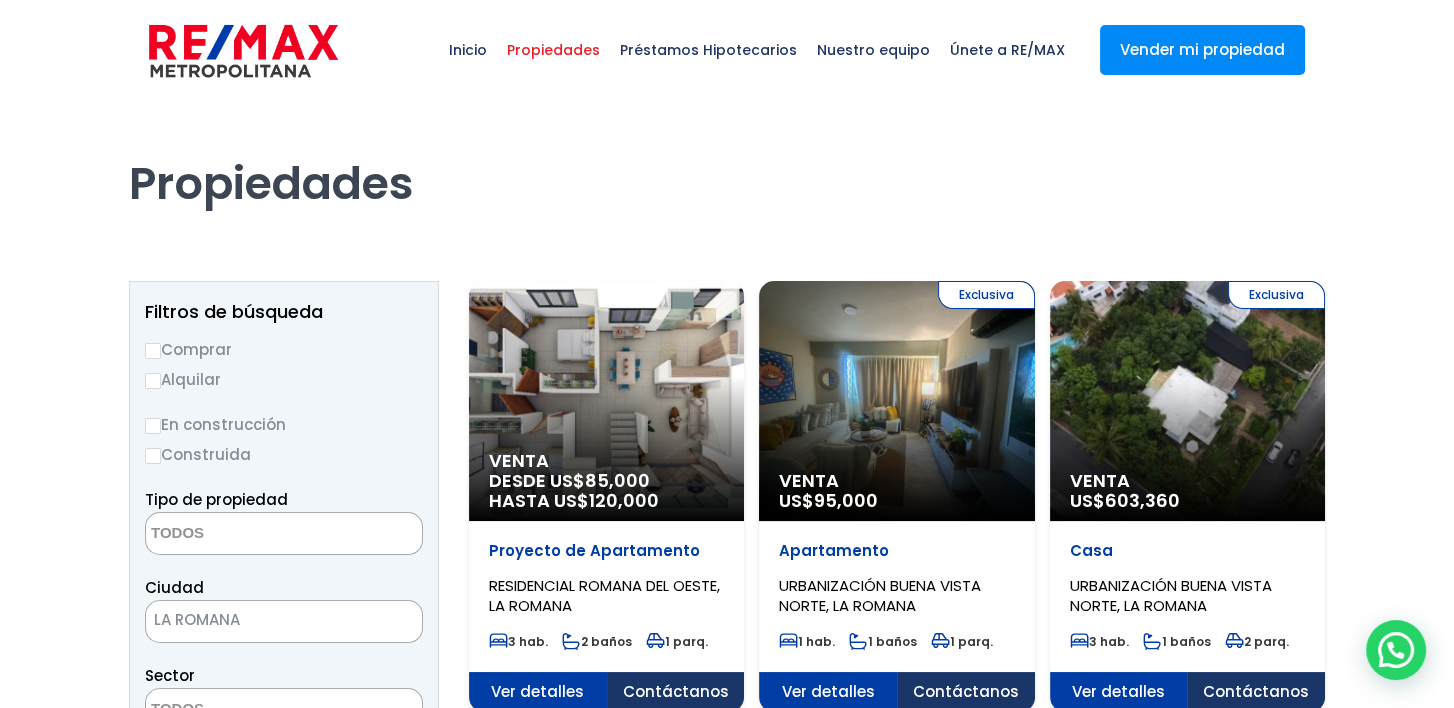 click at bounding box center [243, 534] 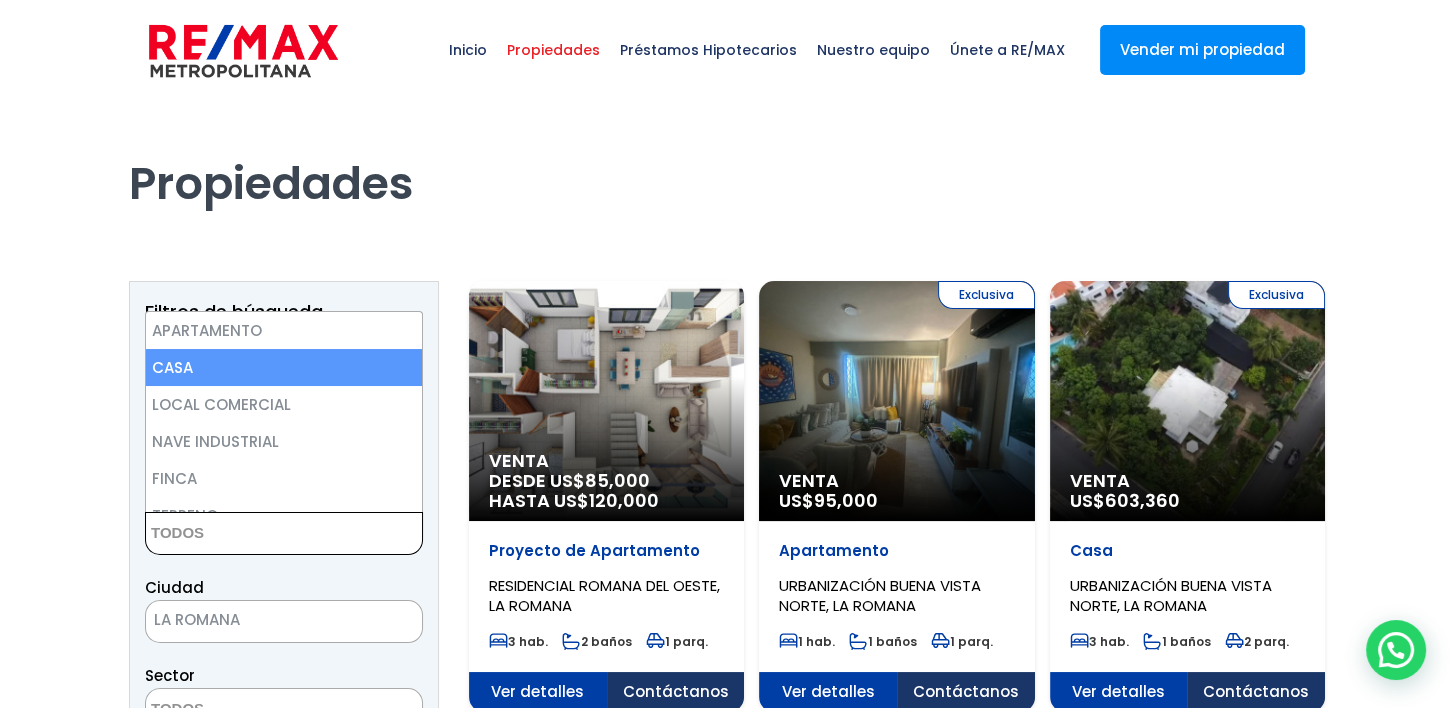 select on "house" 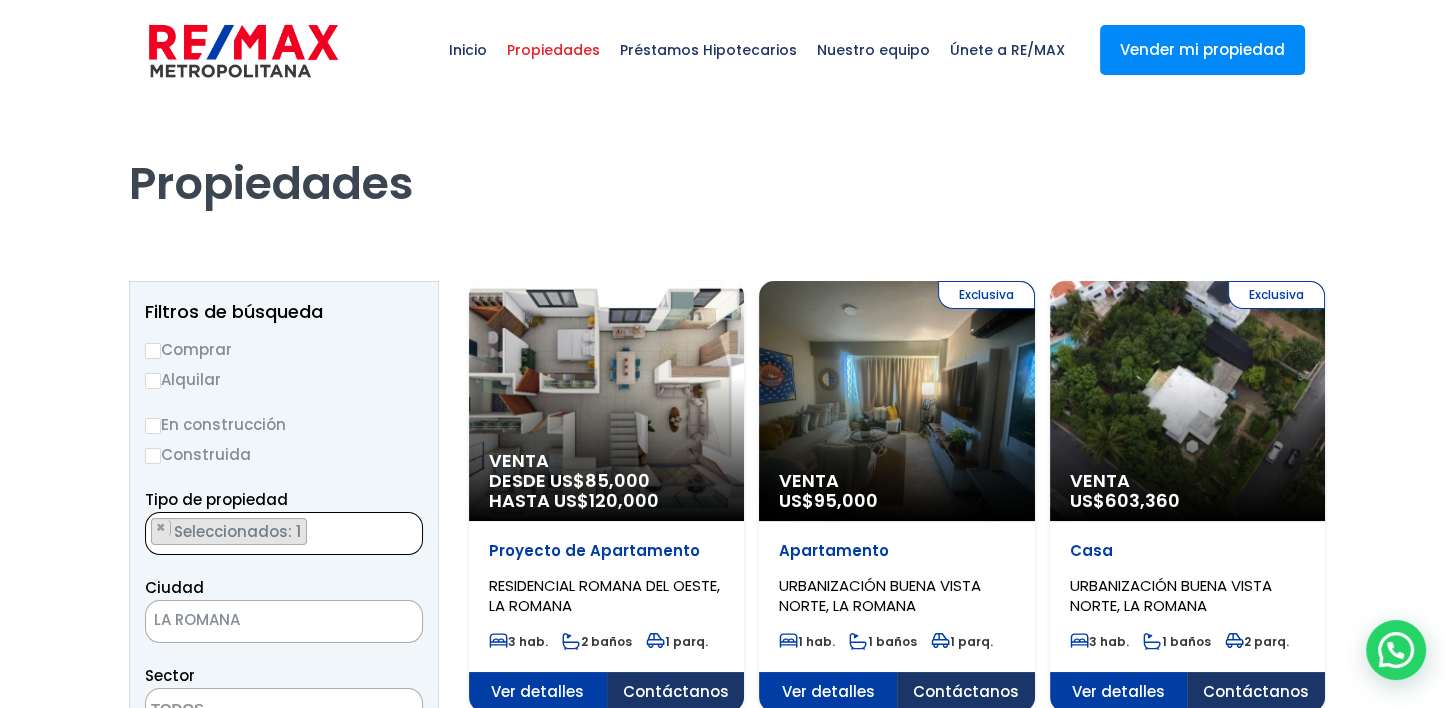 scroll, scrollTop: 22, scrollLeft: 0, axis: vertical 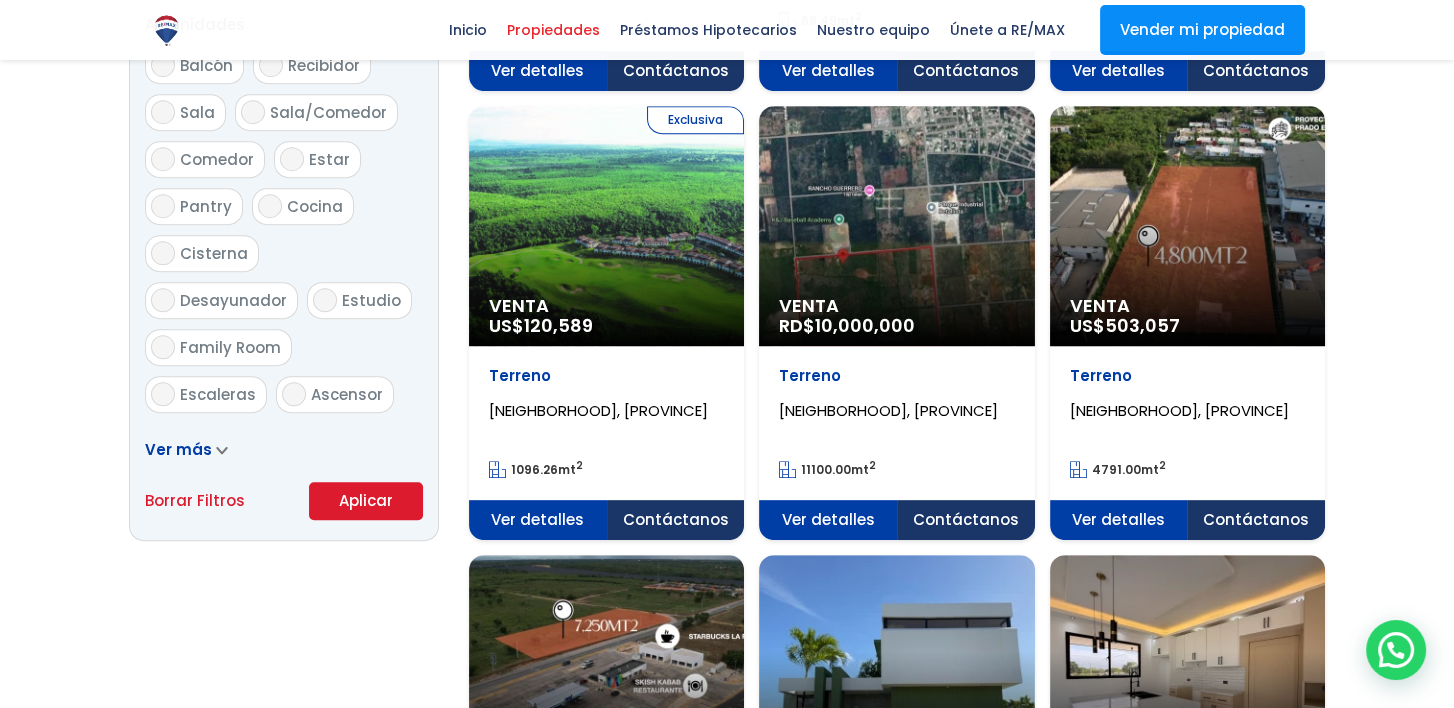 click on "Aplicar" at bounding box center (366, 501) 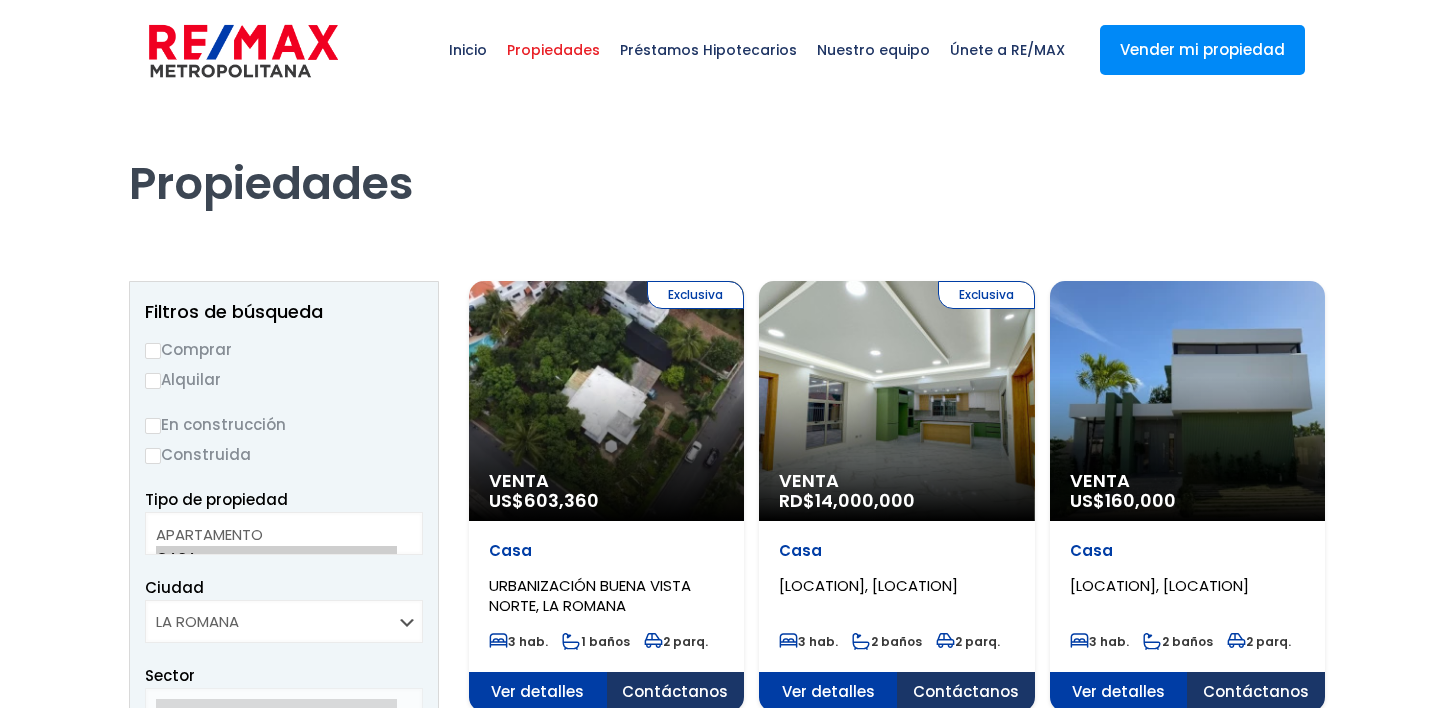 scroll, scrollTop: 0, scrollLeft: 0, axis: both 